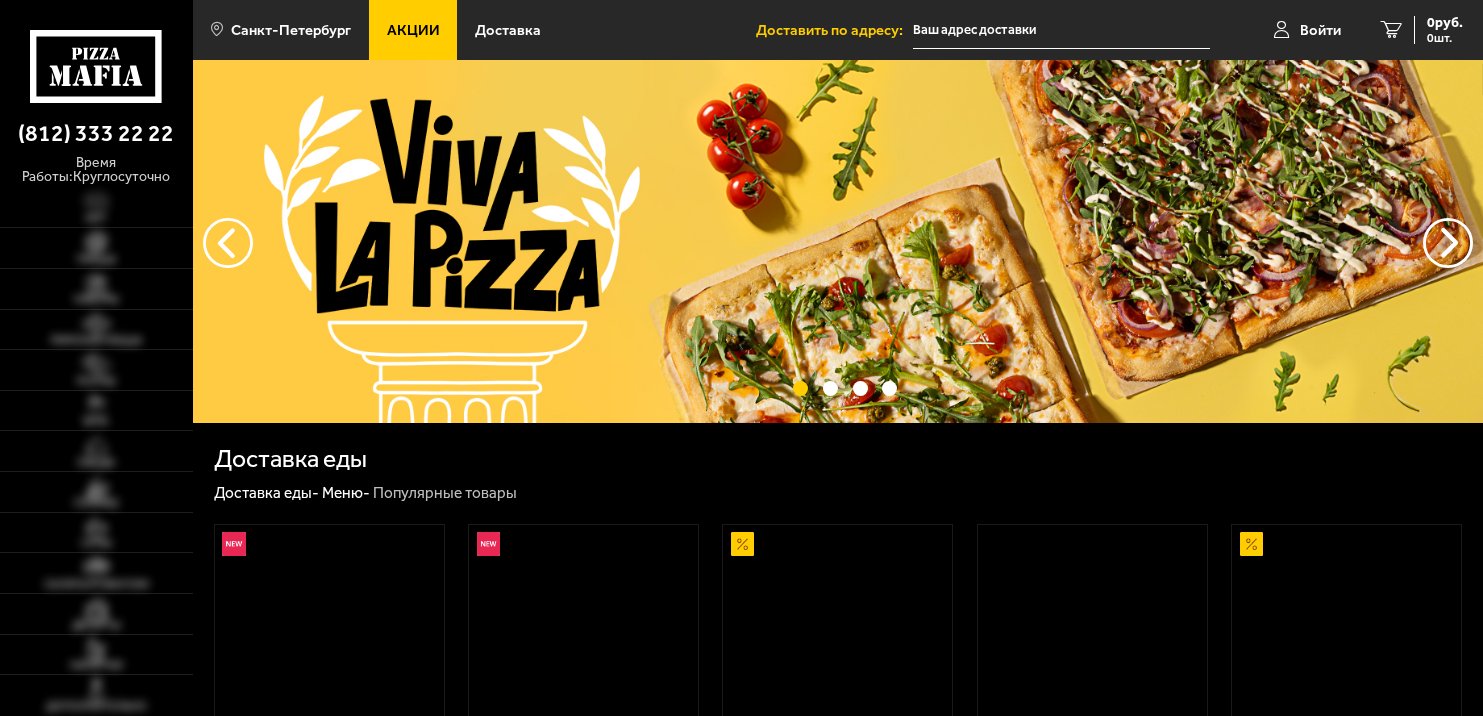 scroll, scrollTop: 0, scrollLeft: 0, axis: both 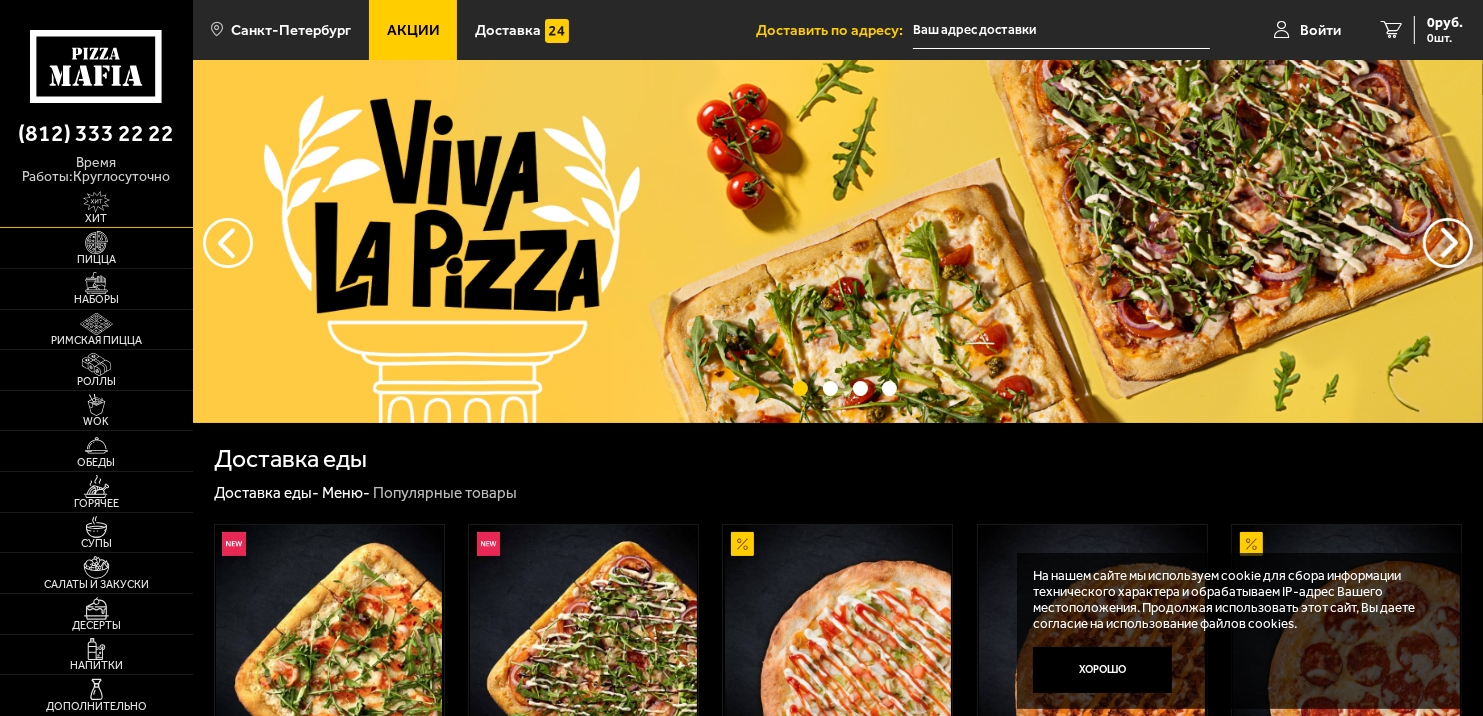 click at bounding box center [96, 202] 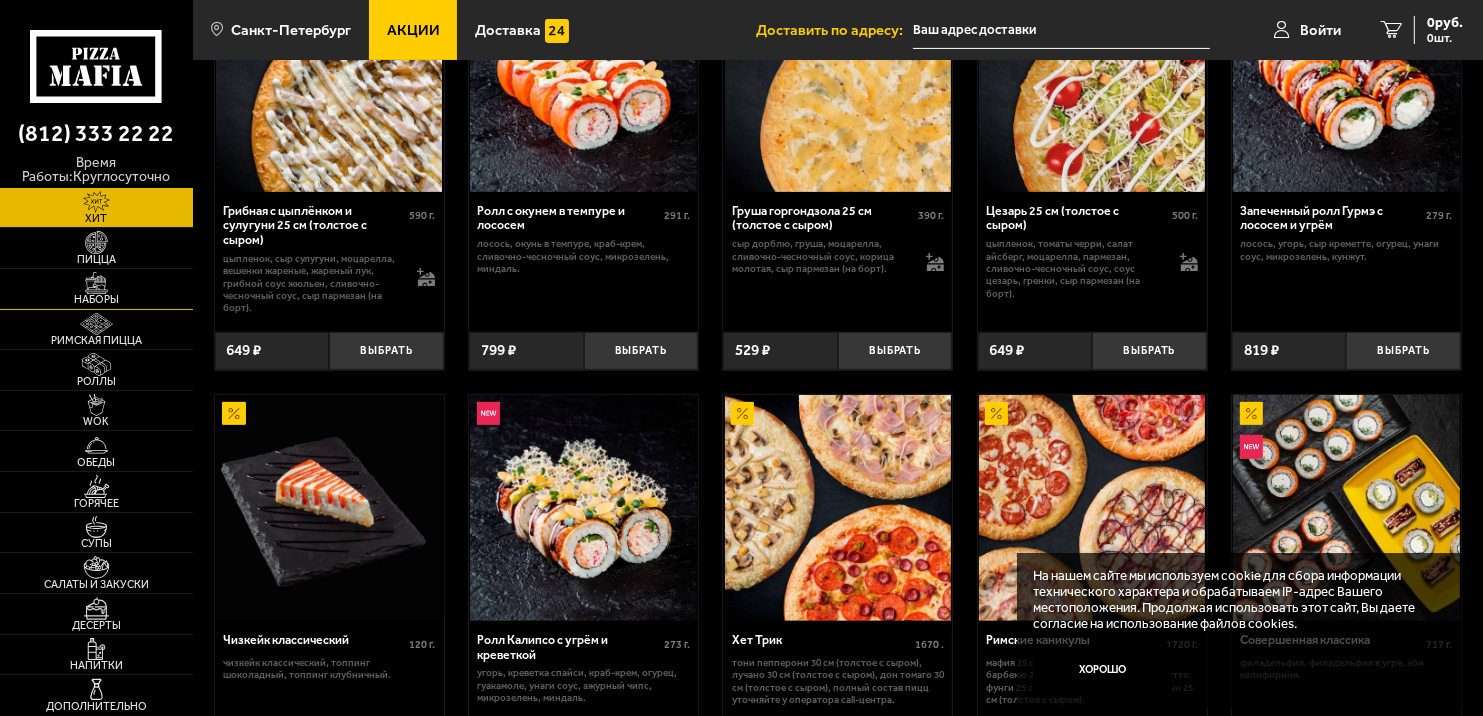 scroll, scrollTop: 600, scrollLeft: 0, axis: vertical 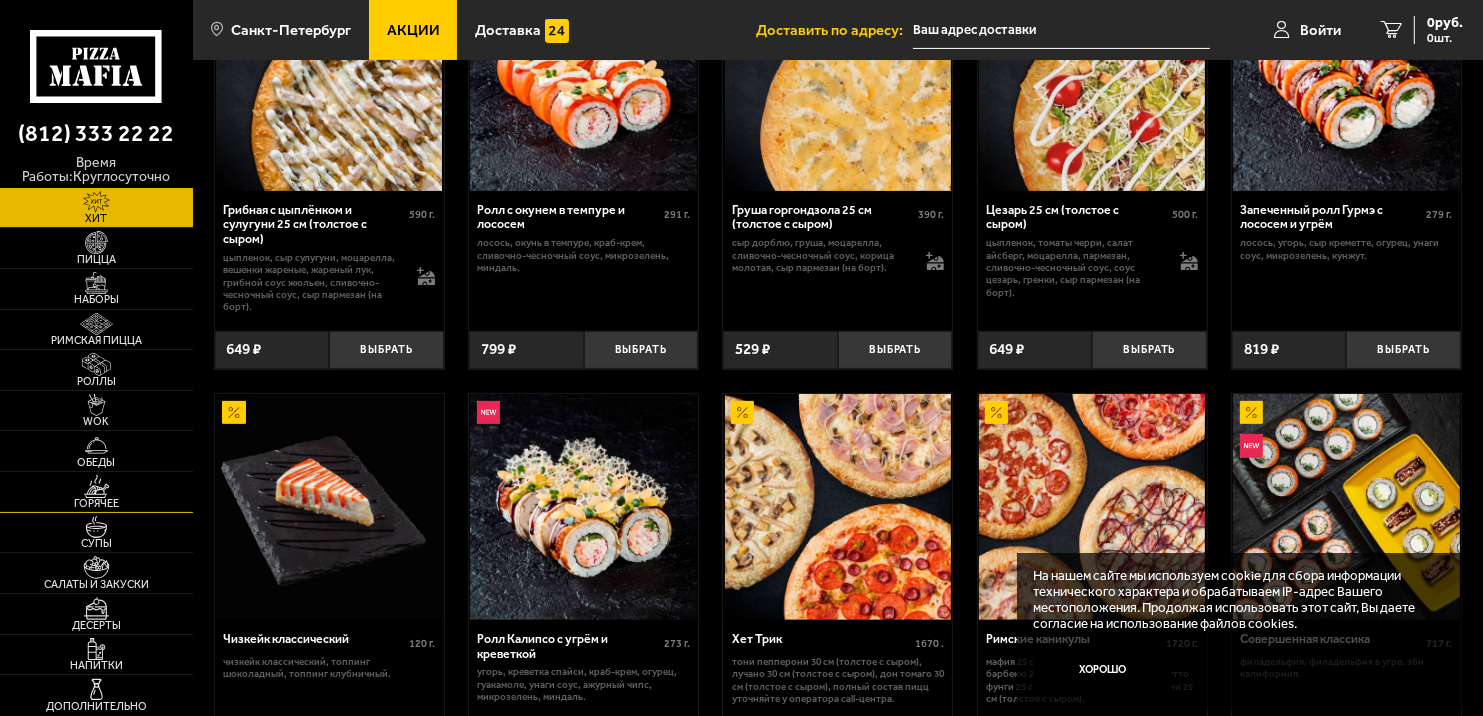click at bounding box center [96, 486] 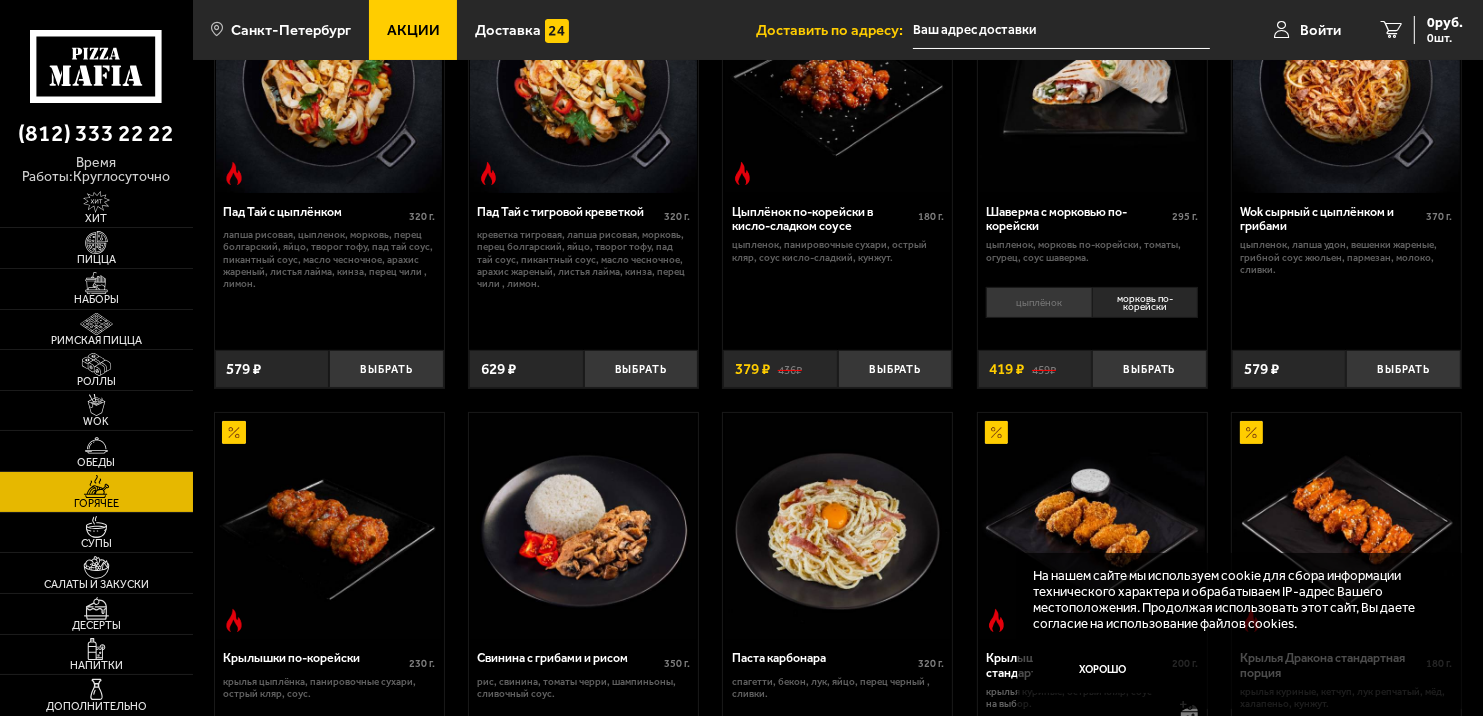 scroll, scrollTop: 200, scrollLeft: 0, axis: vertical 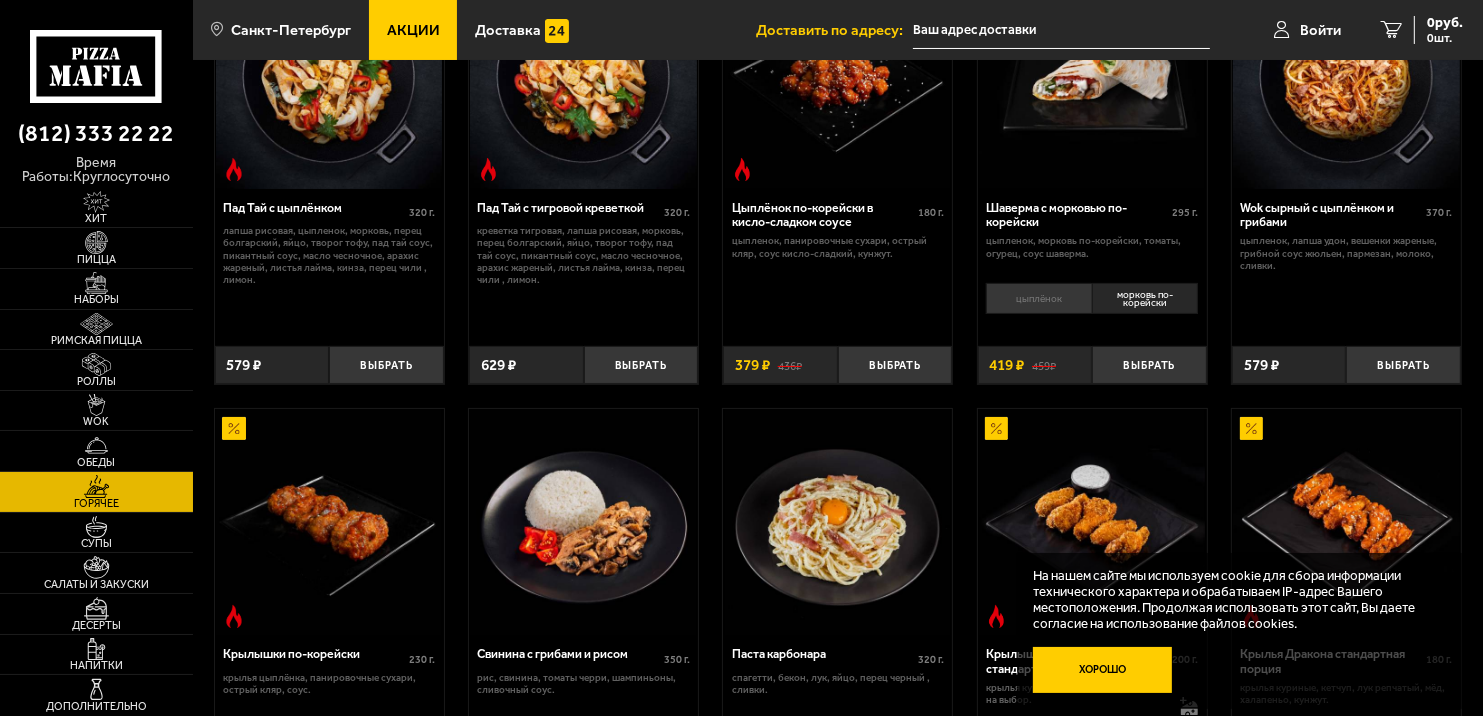 click on "Хорошо" at bounding box center [1102, 670] 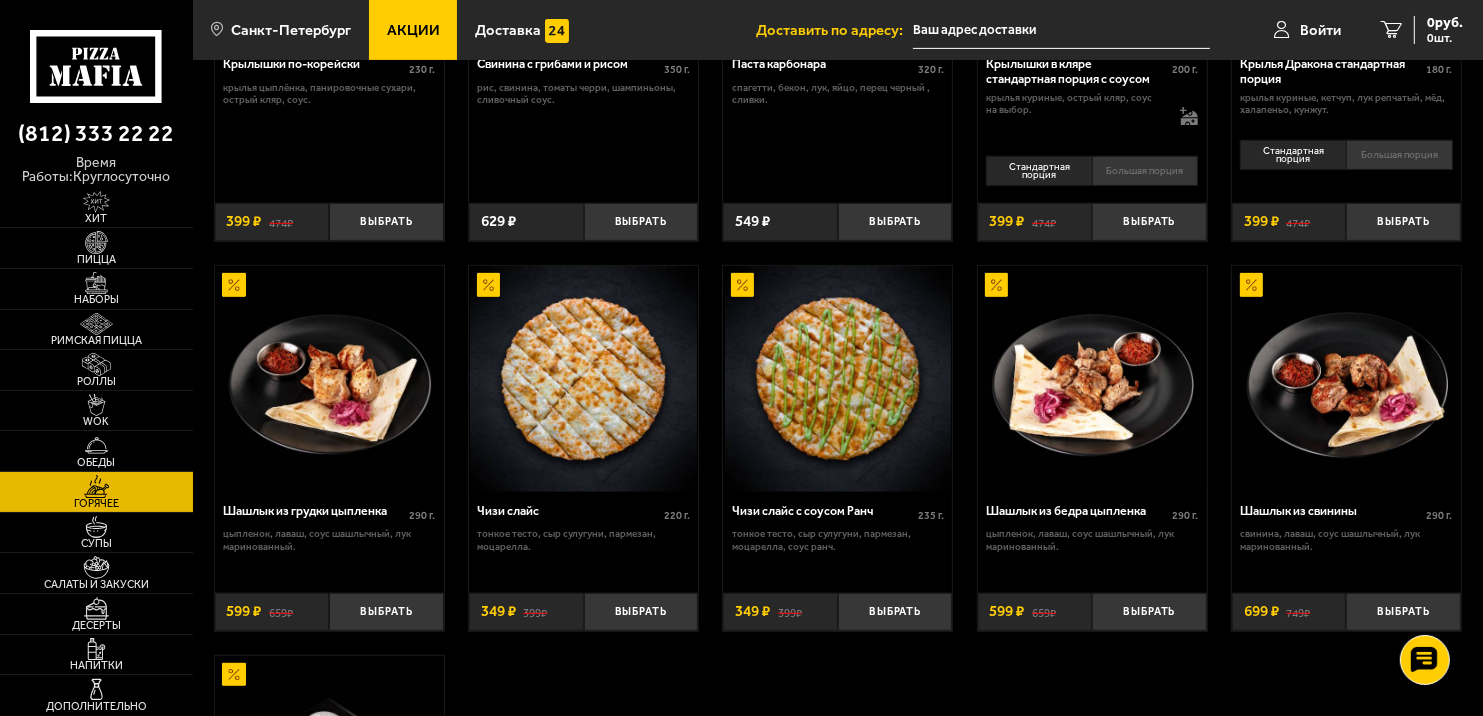 scroll, scrollTop: 0, scrollLeft: 0, axis: both 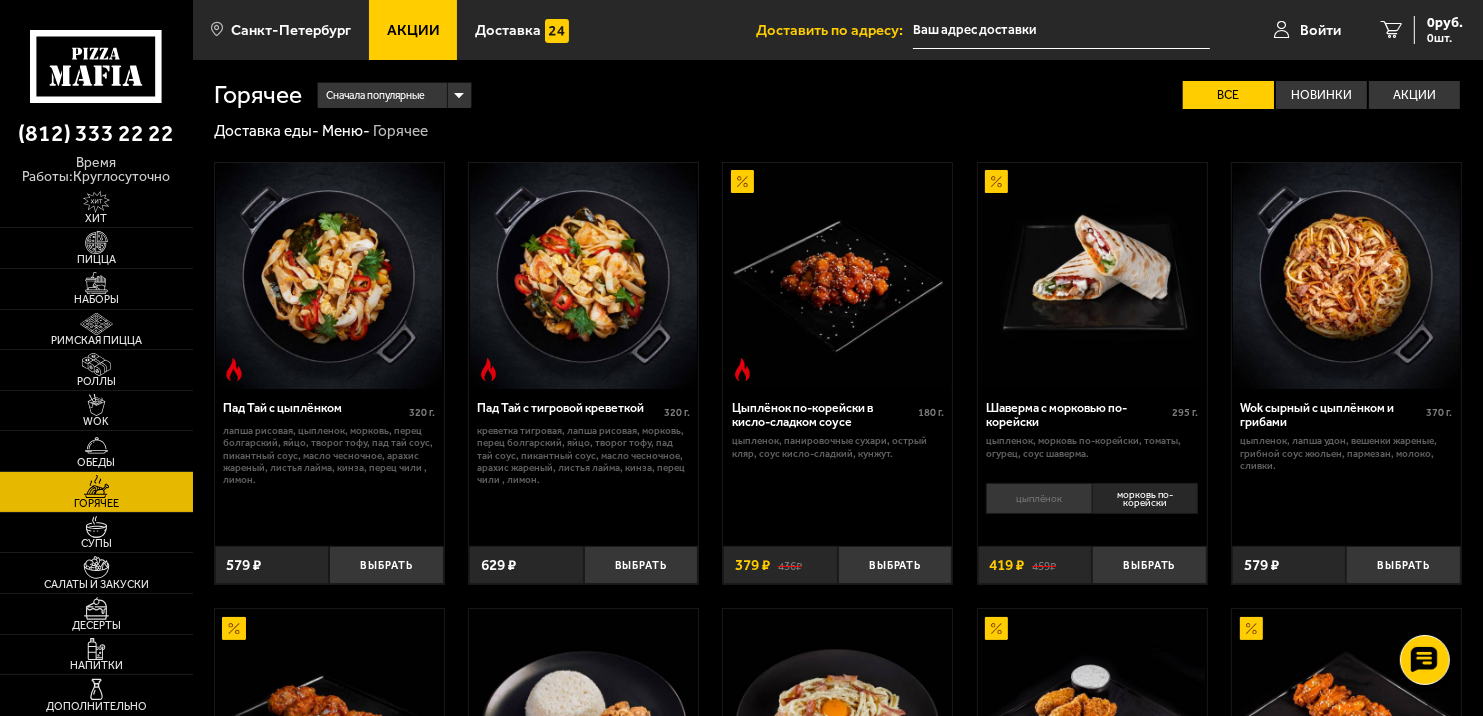 click 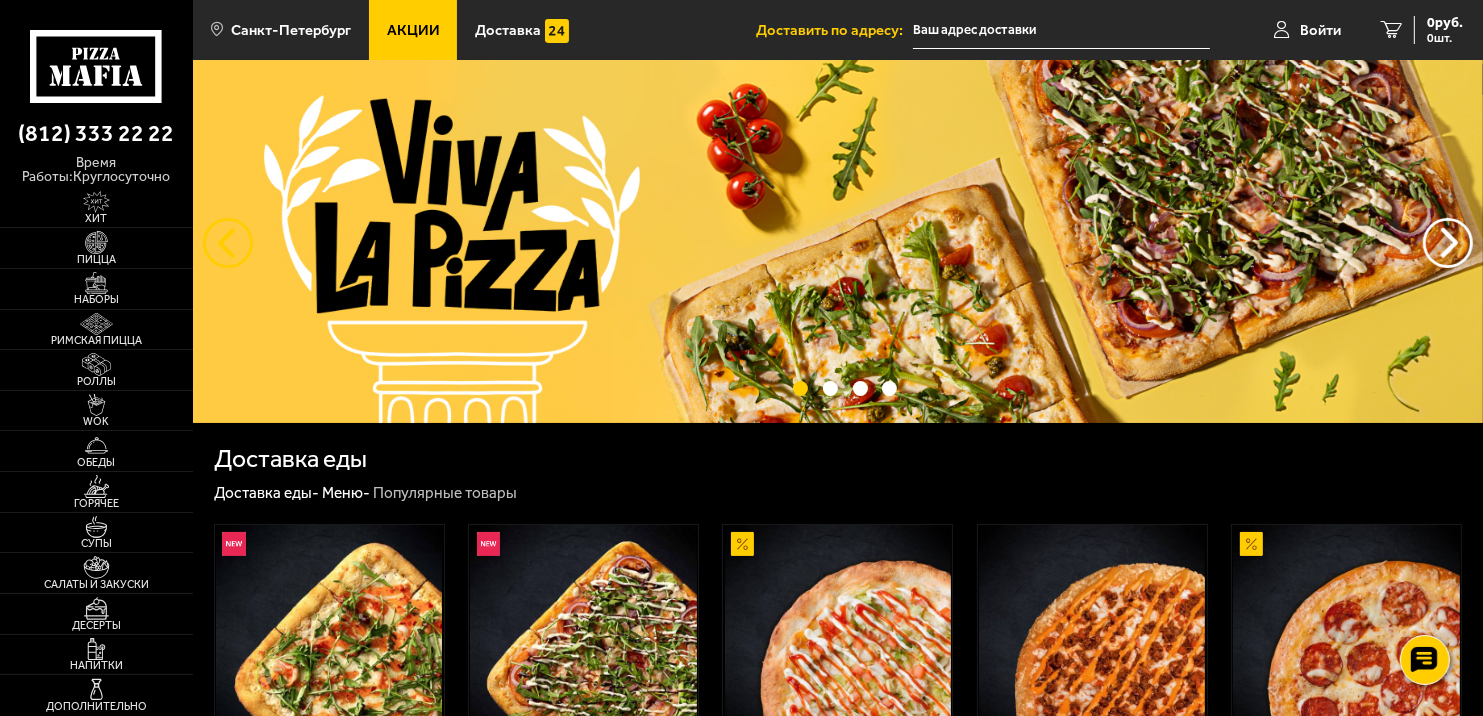 click at bounding box center (228, 243) 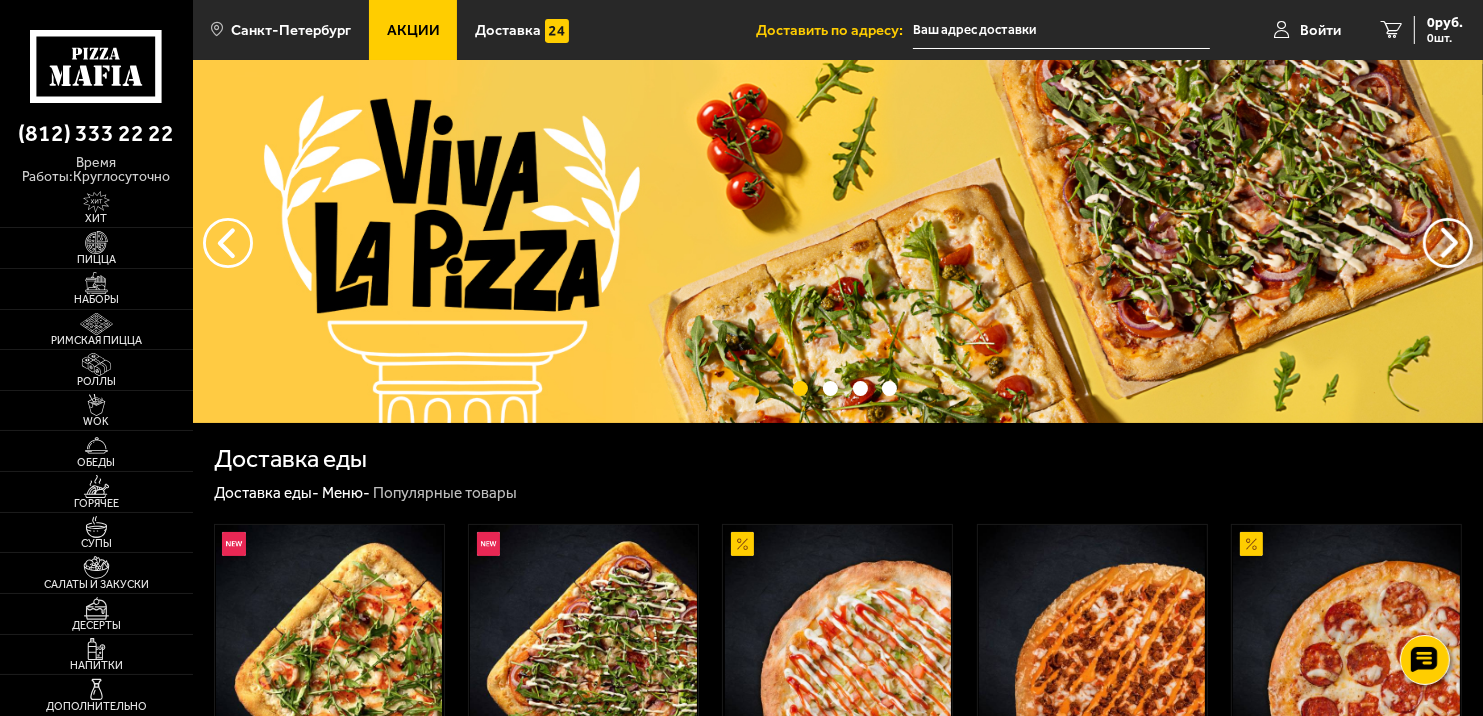 scroll, scrollTop: 0, scrollLeft: 0, axis: both 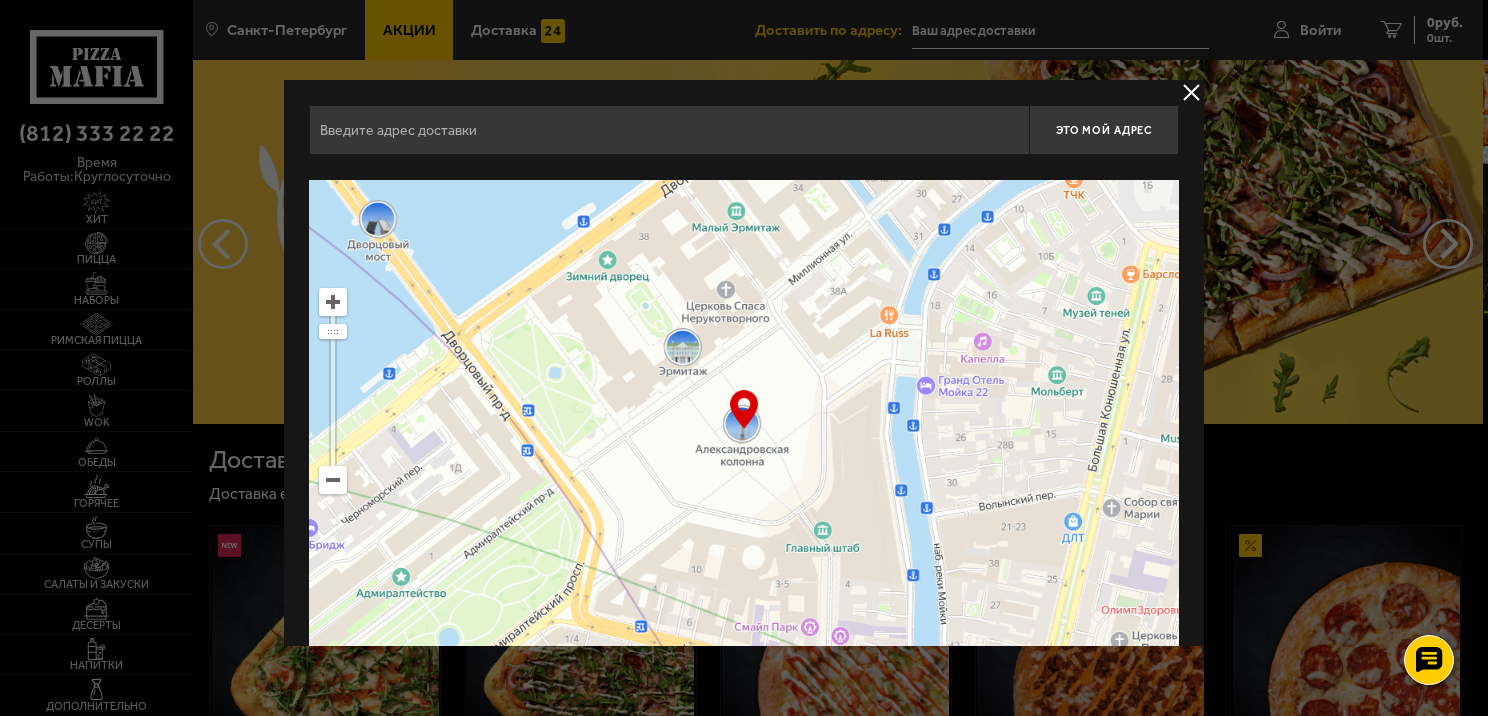 click at bounding box center (744, 358) 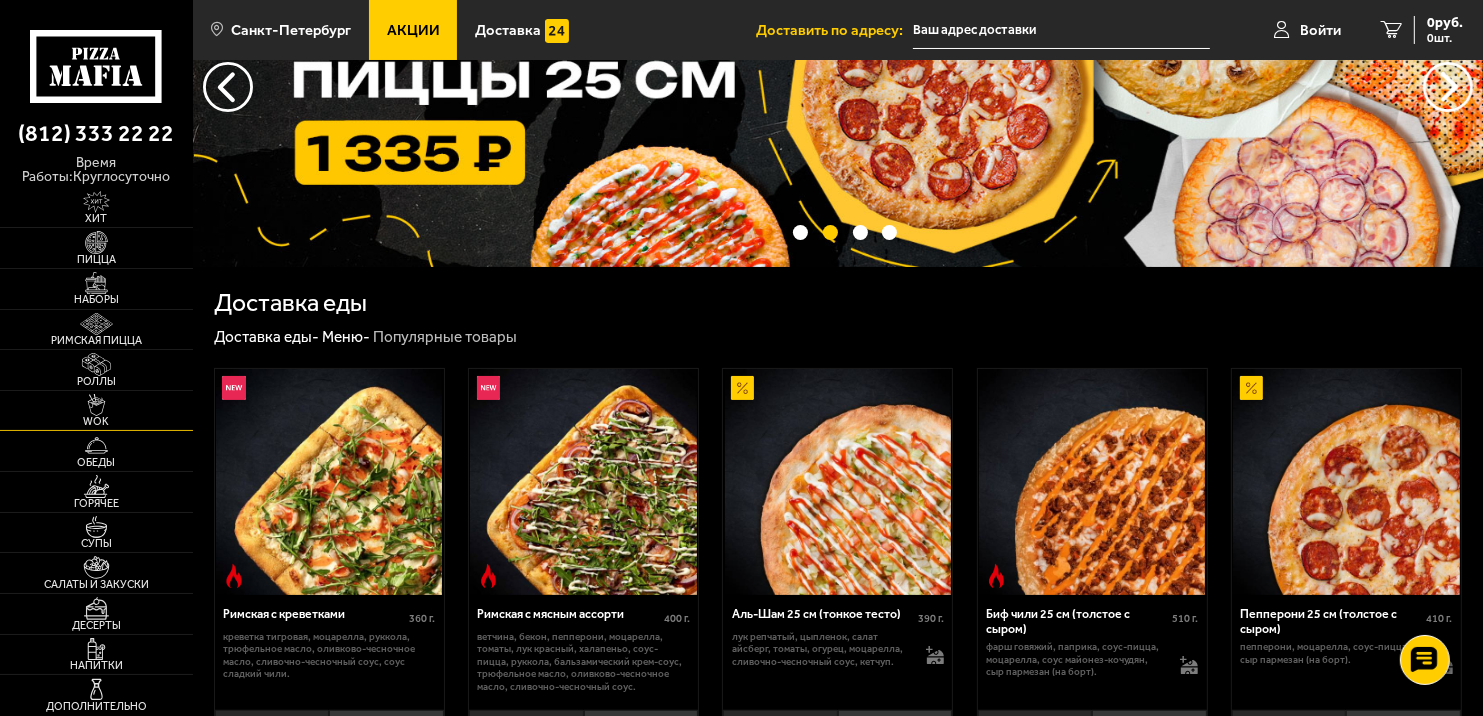 scroll, scrollTop: 200, scrollLeft: 0, axis: vertical 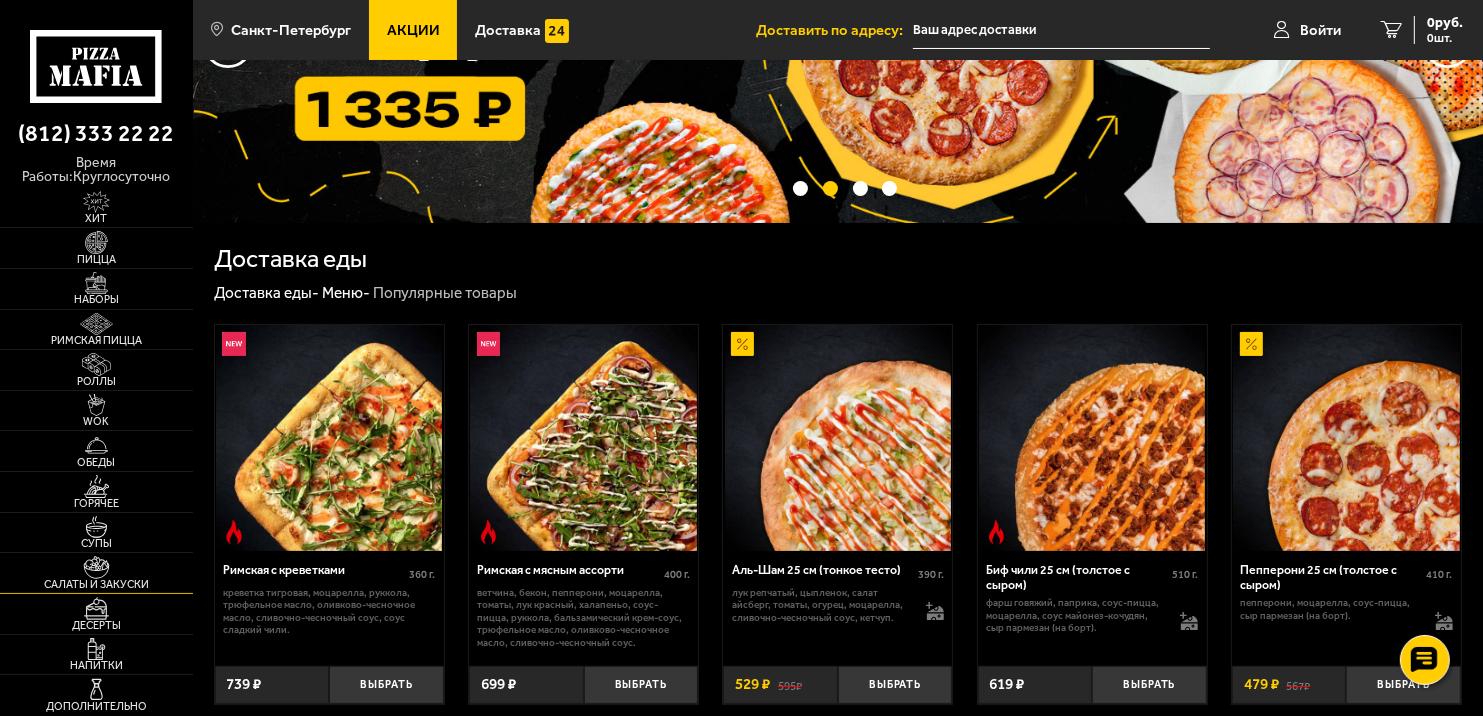 click on "Салаты и закуски" at bounding box center (96, 584) 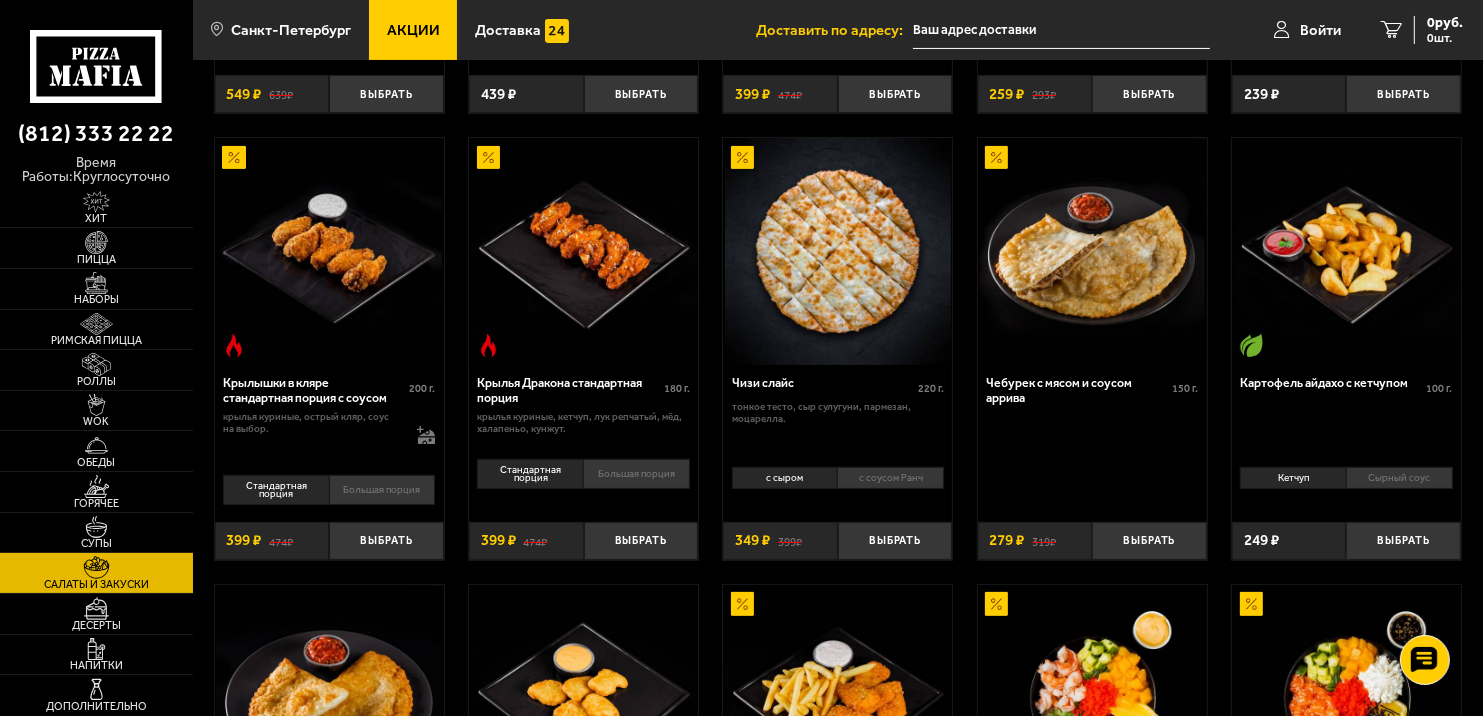 scroll, scrollTop: 400, scrollLeft: 0, axis: vertical 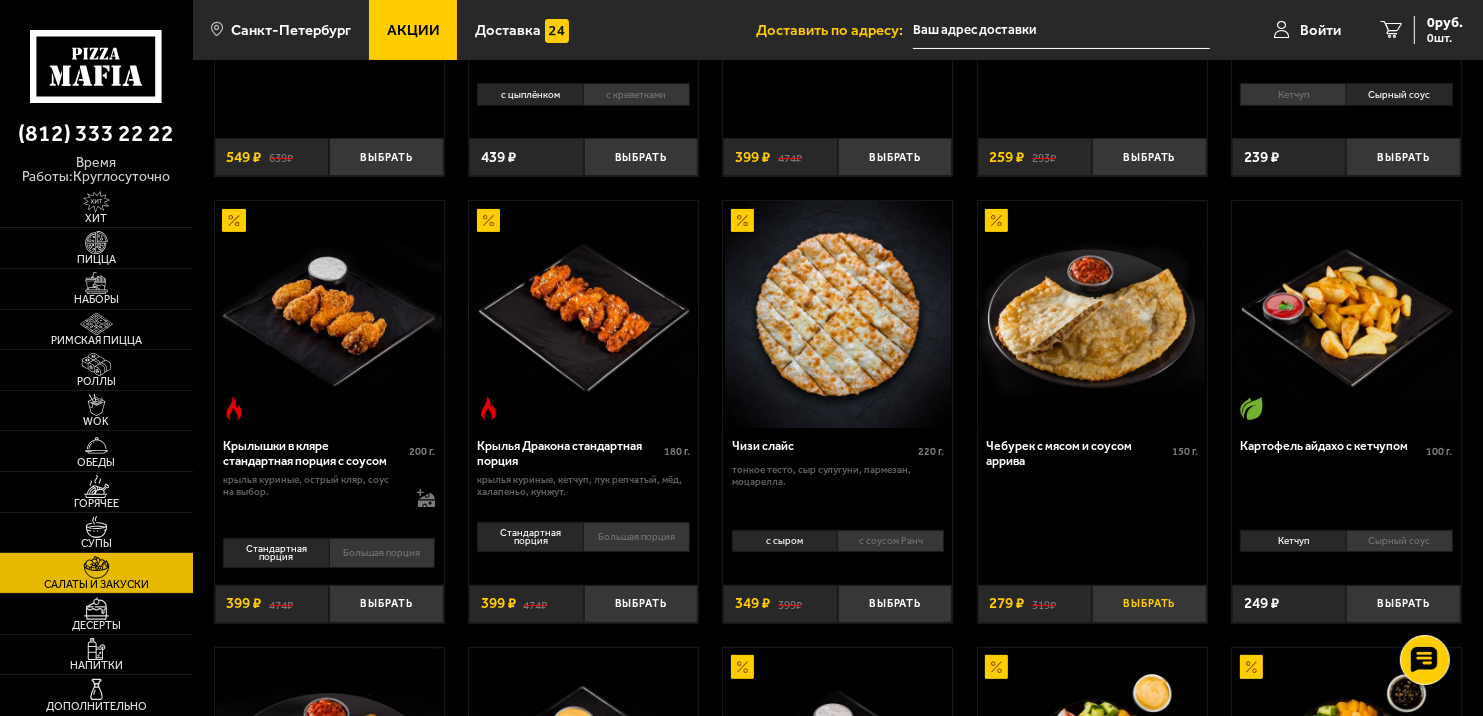 click on "Выбрать" at bounding box center [1149, 604] 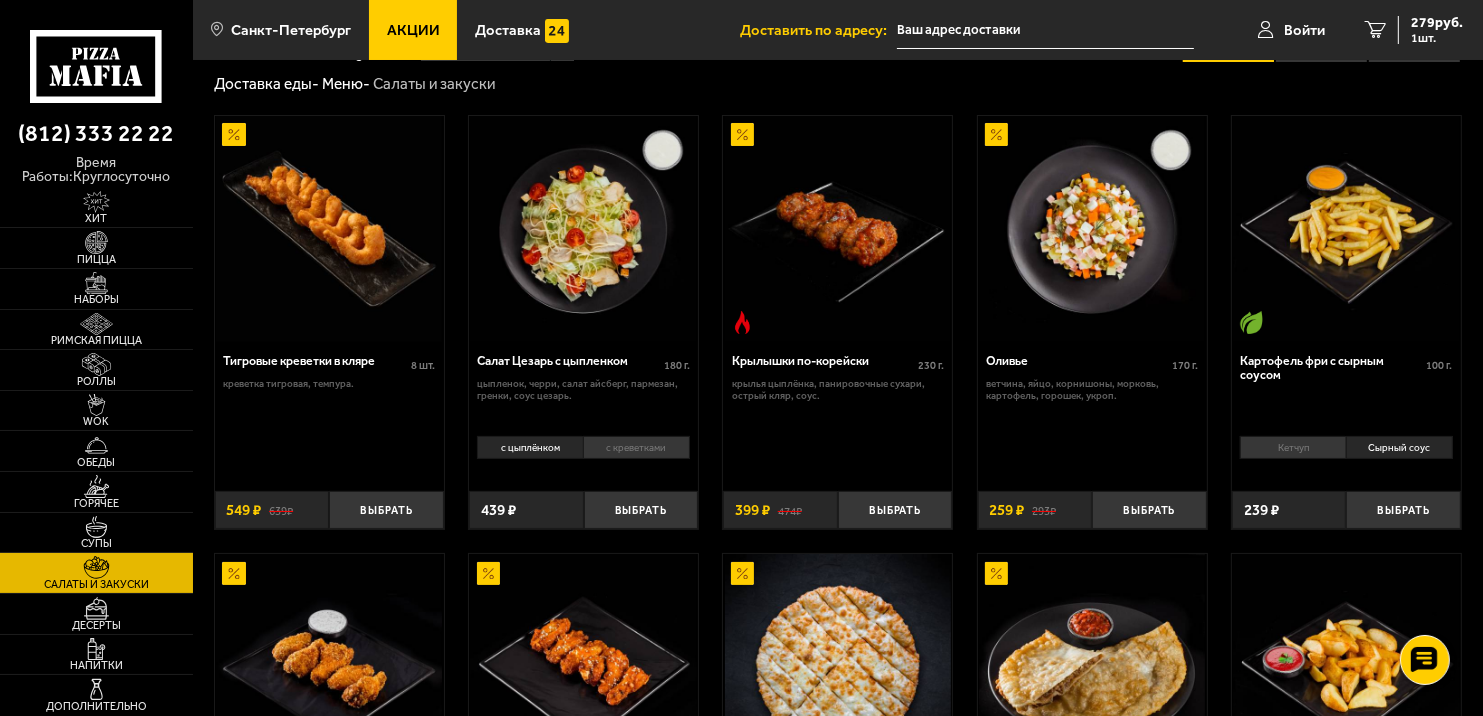 scroll, scrollTop: 0, scrollLeft: 0, axis: both 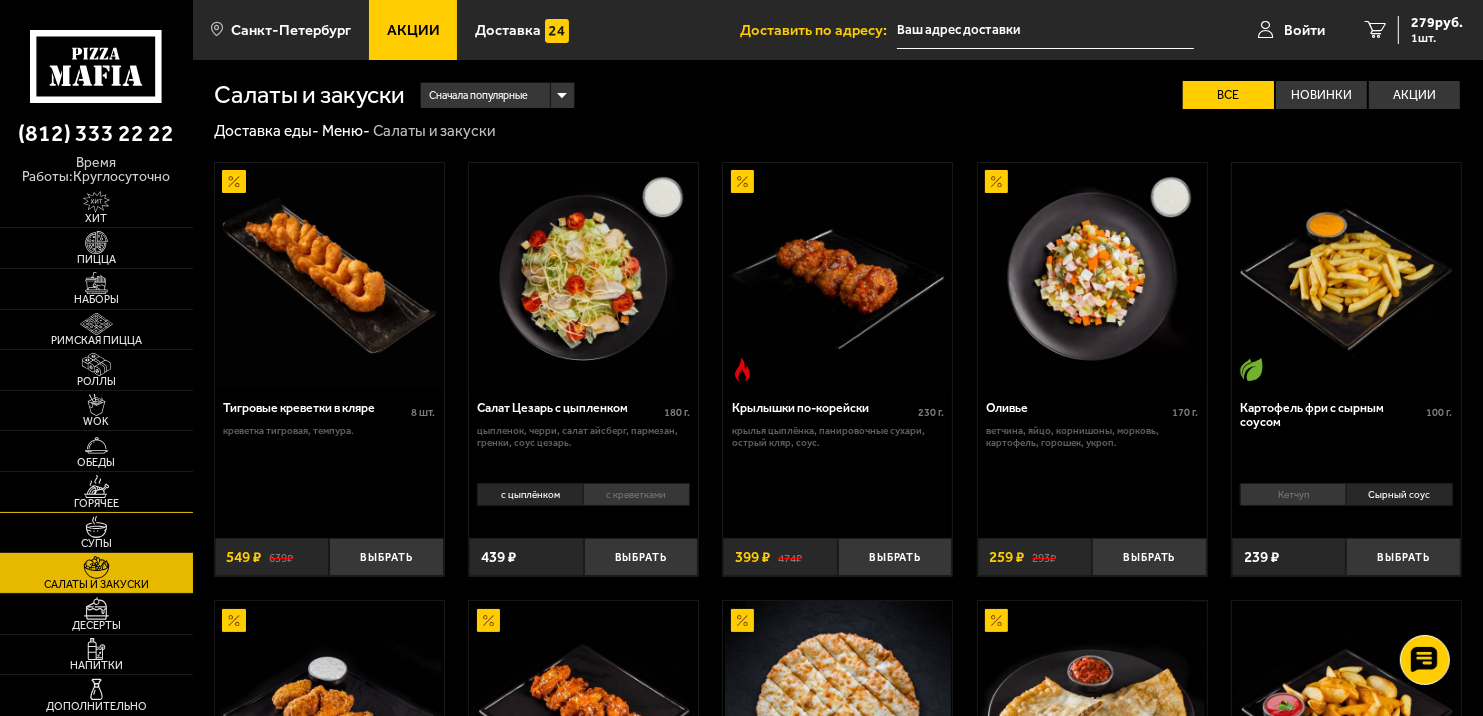 click on "Горячее" at bounding box center [96, 503] 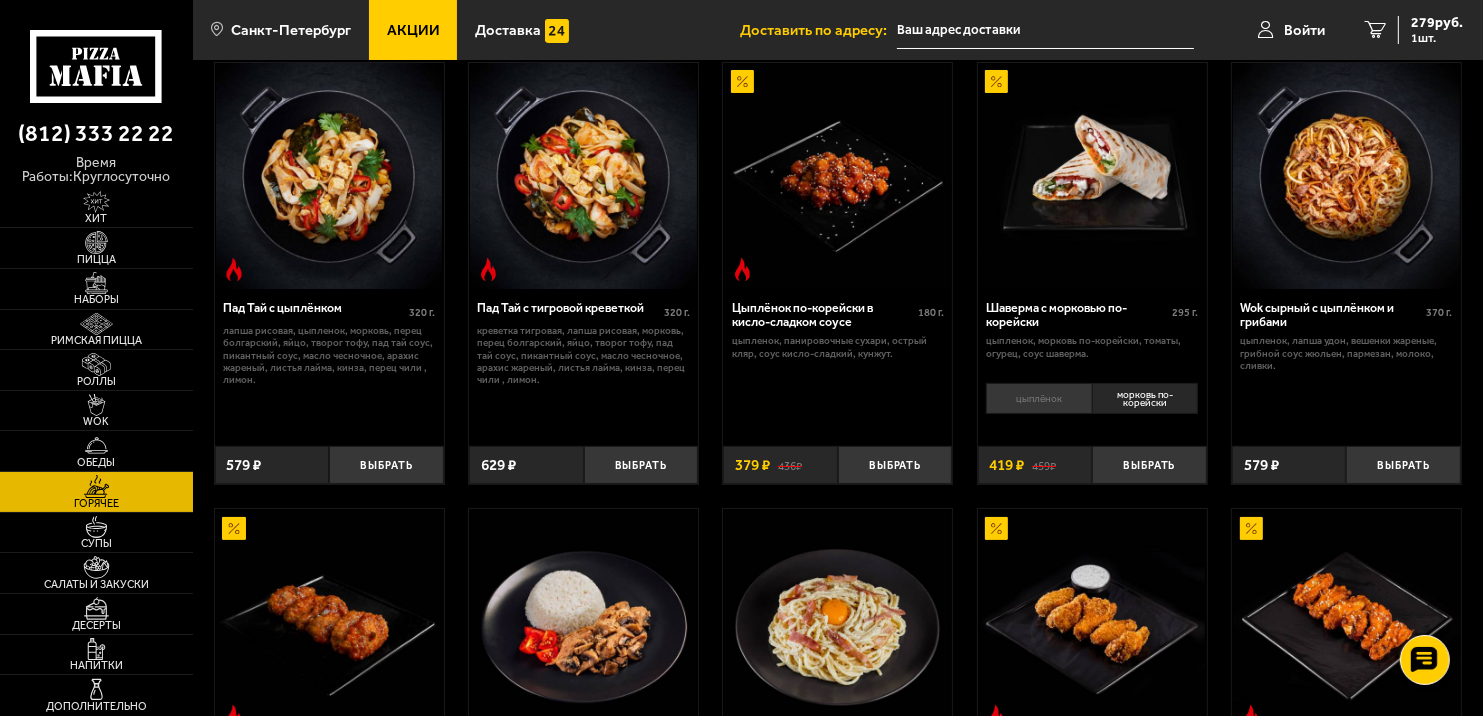scroll, scrollTop: 0, scrollLeft: 0, axis: both 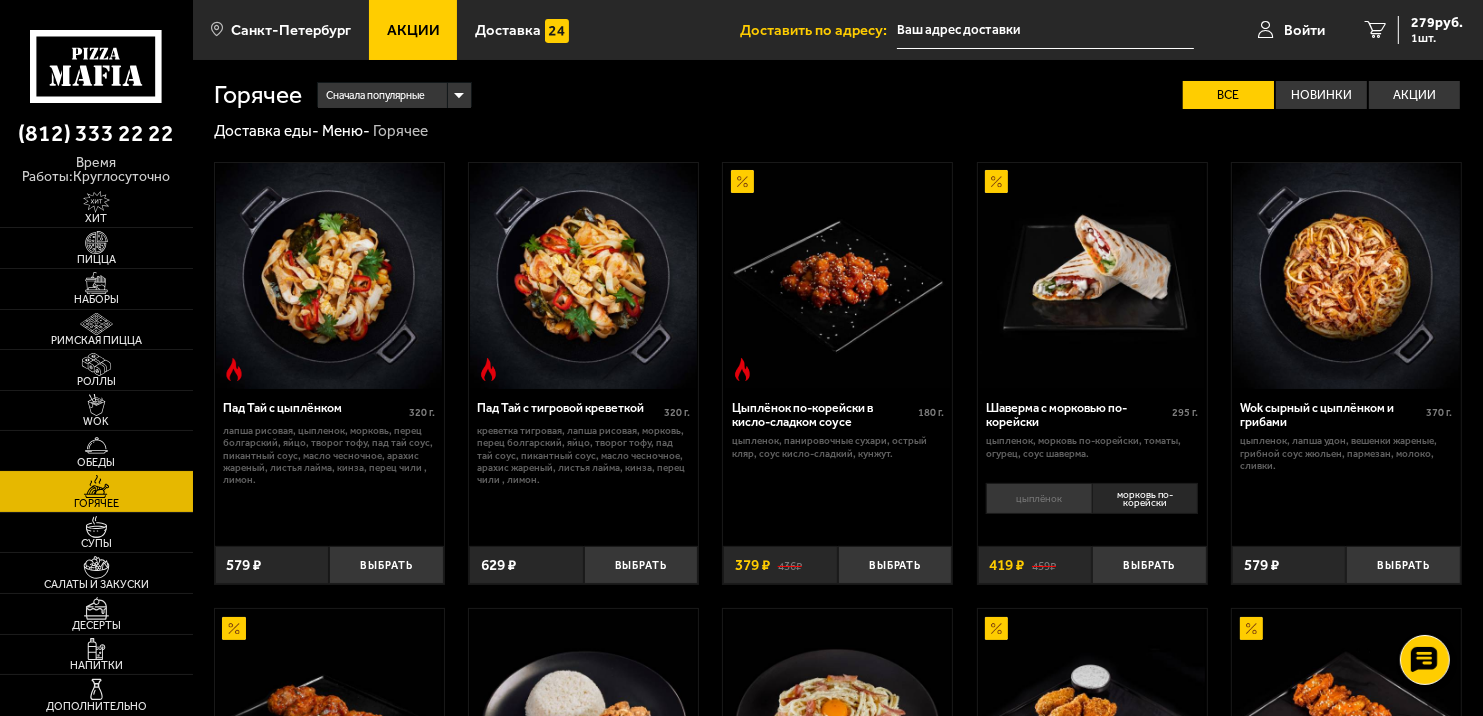 click on "Обеды" at bounding box center (96, 462) 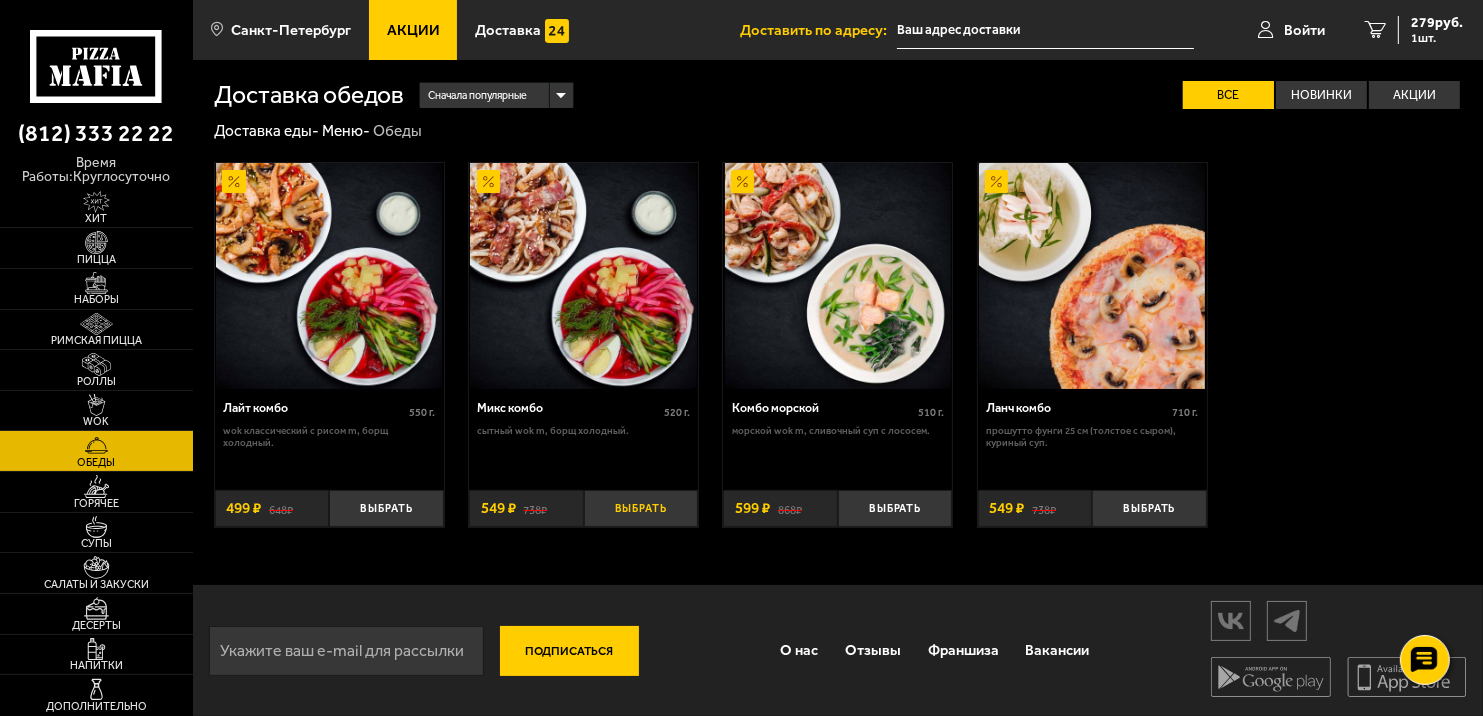 click on "Выбрать" at bounding box center [641, 509] 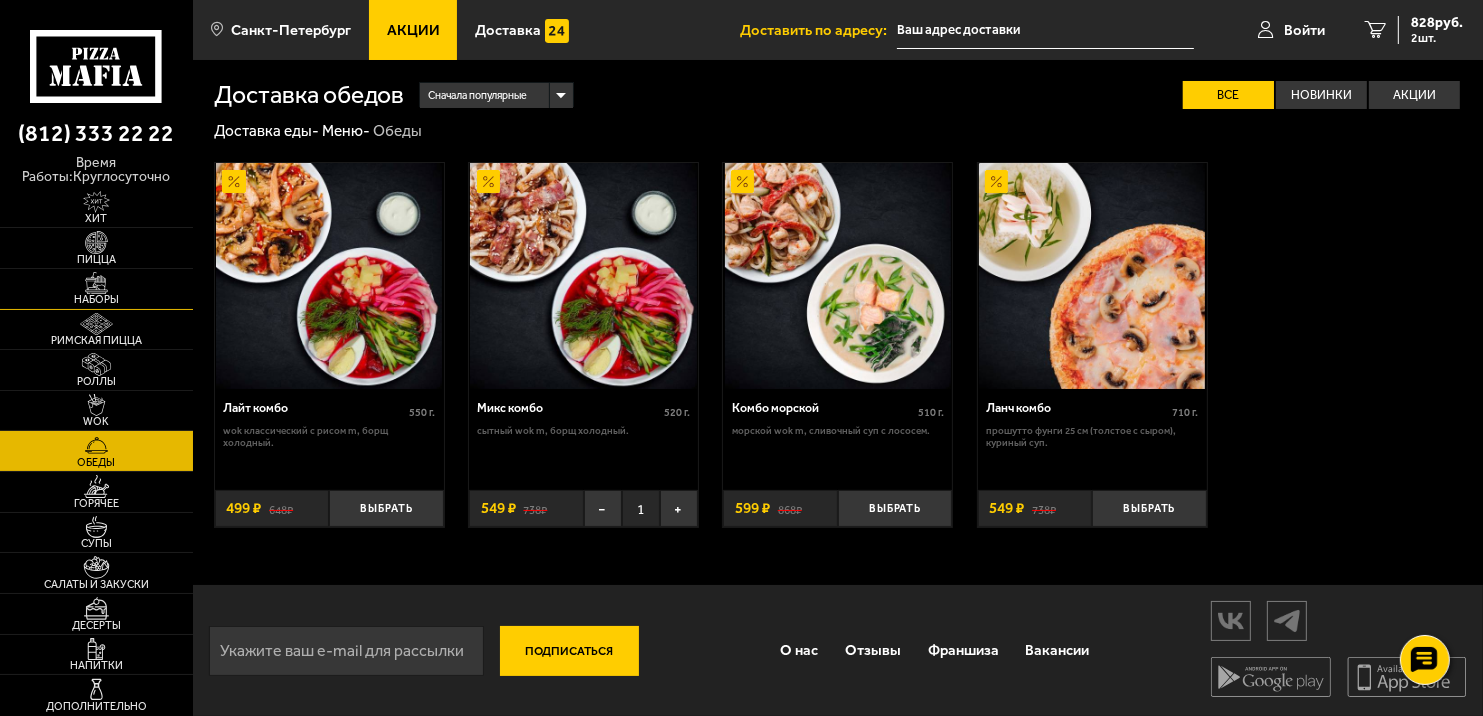 click on "Наборы" at bounding box center (96, 299) 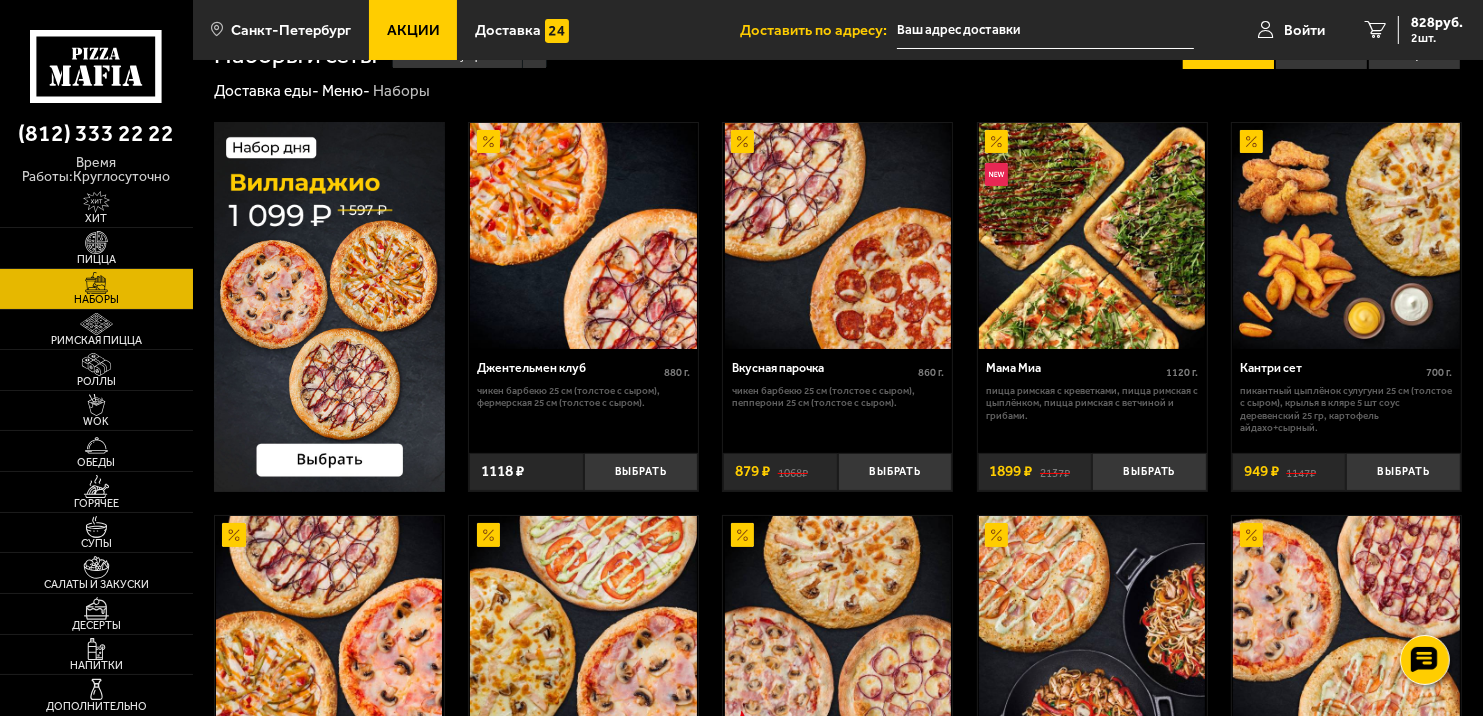 scroll, scrollTop: 0, scrollLeft: 0, axis: both 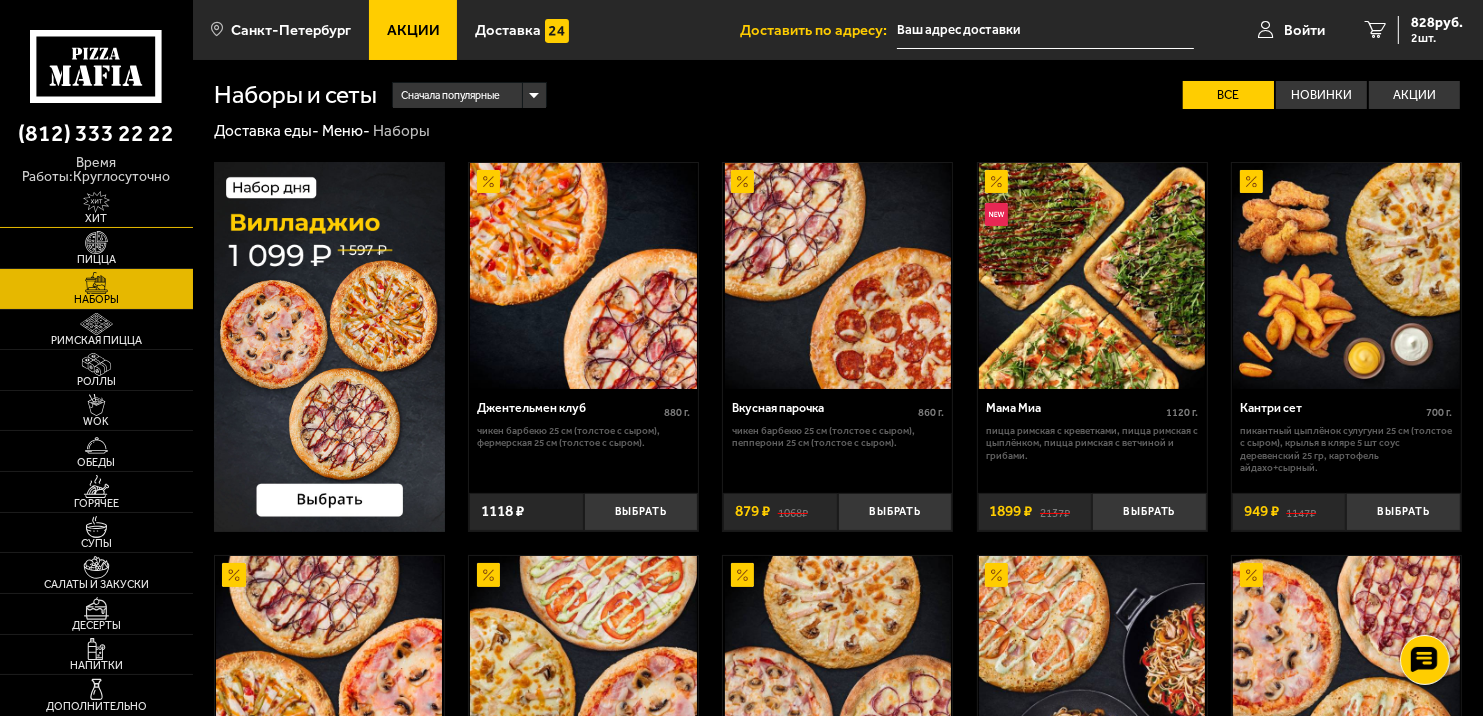 click at bounding box center [96, 202] 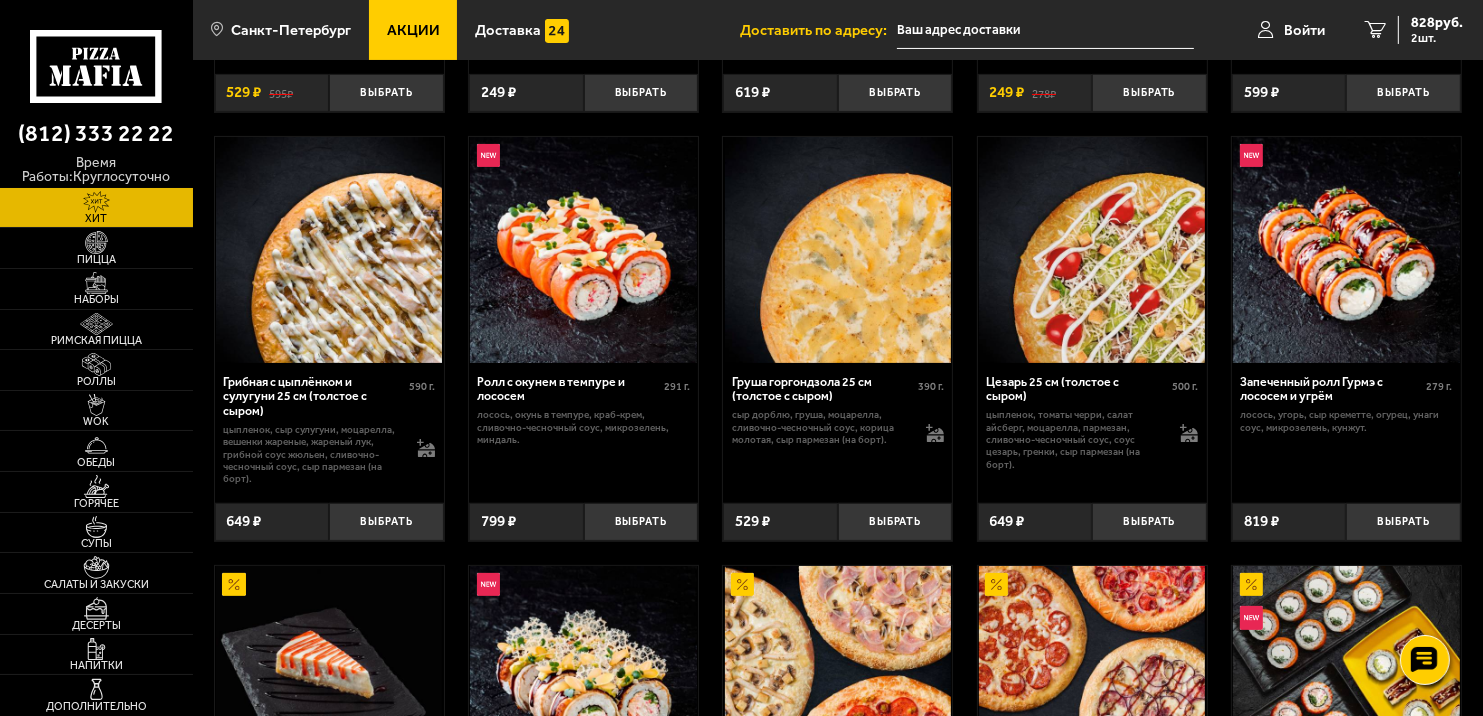 scroll, scrollTop: 0, scrollLeft: 0, axis: both 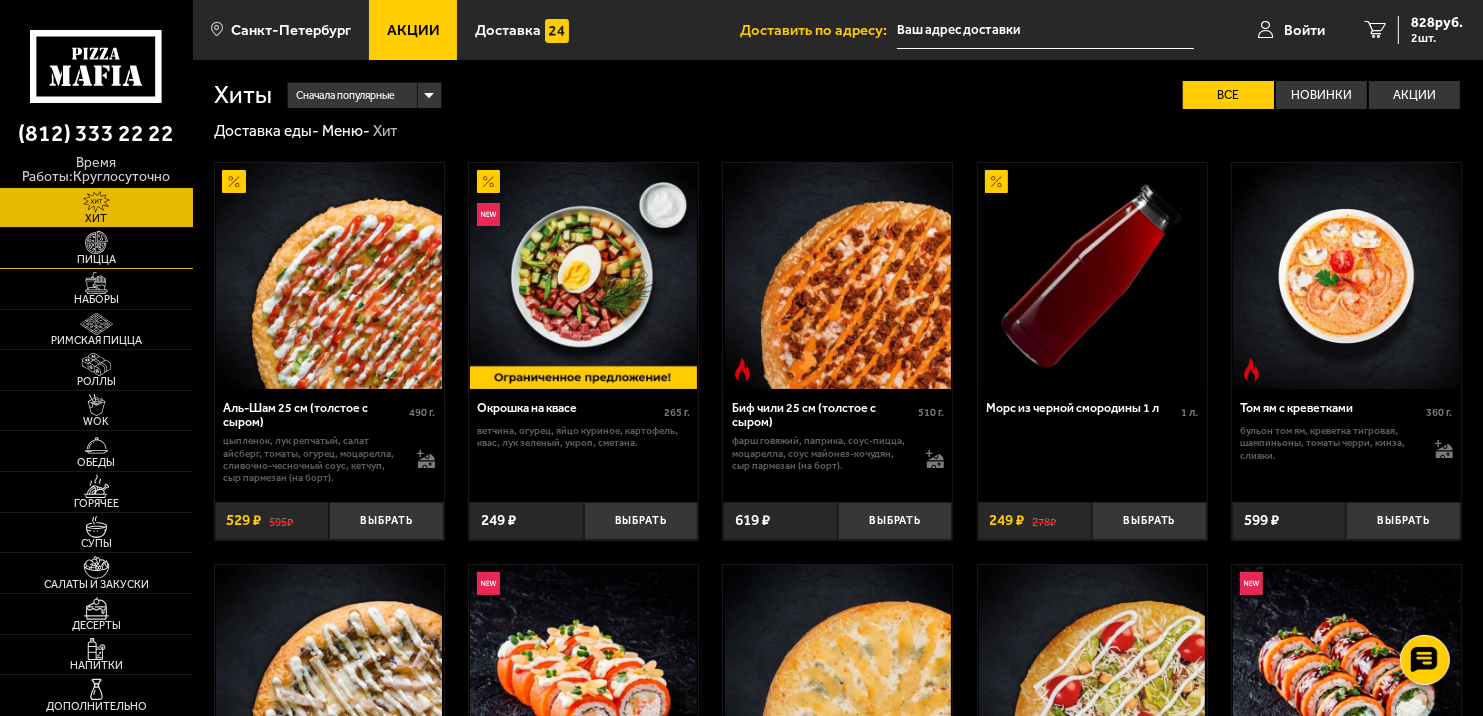 click at bounding box center (96, 242) 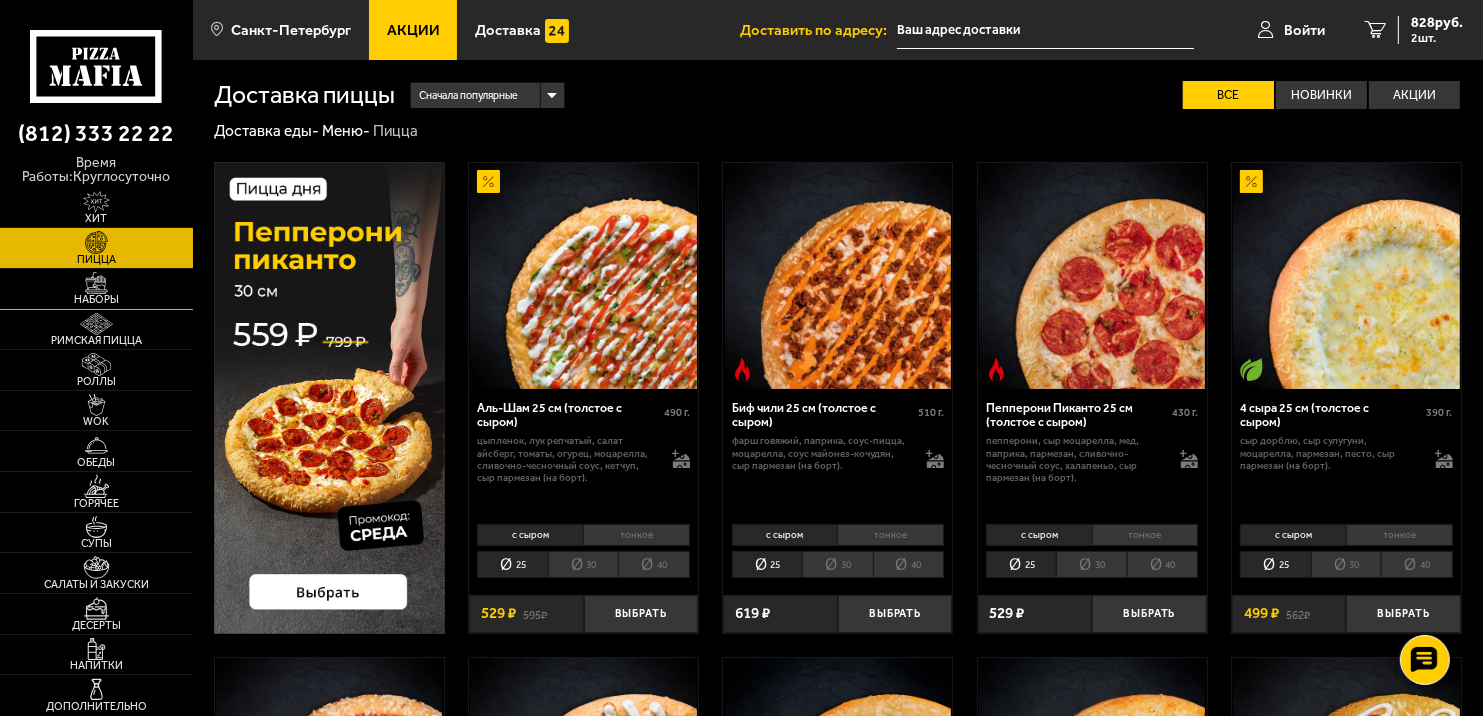 click at bounding box center [96, 283] 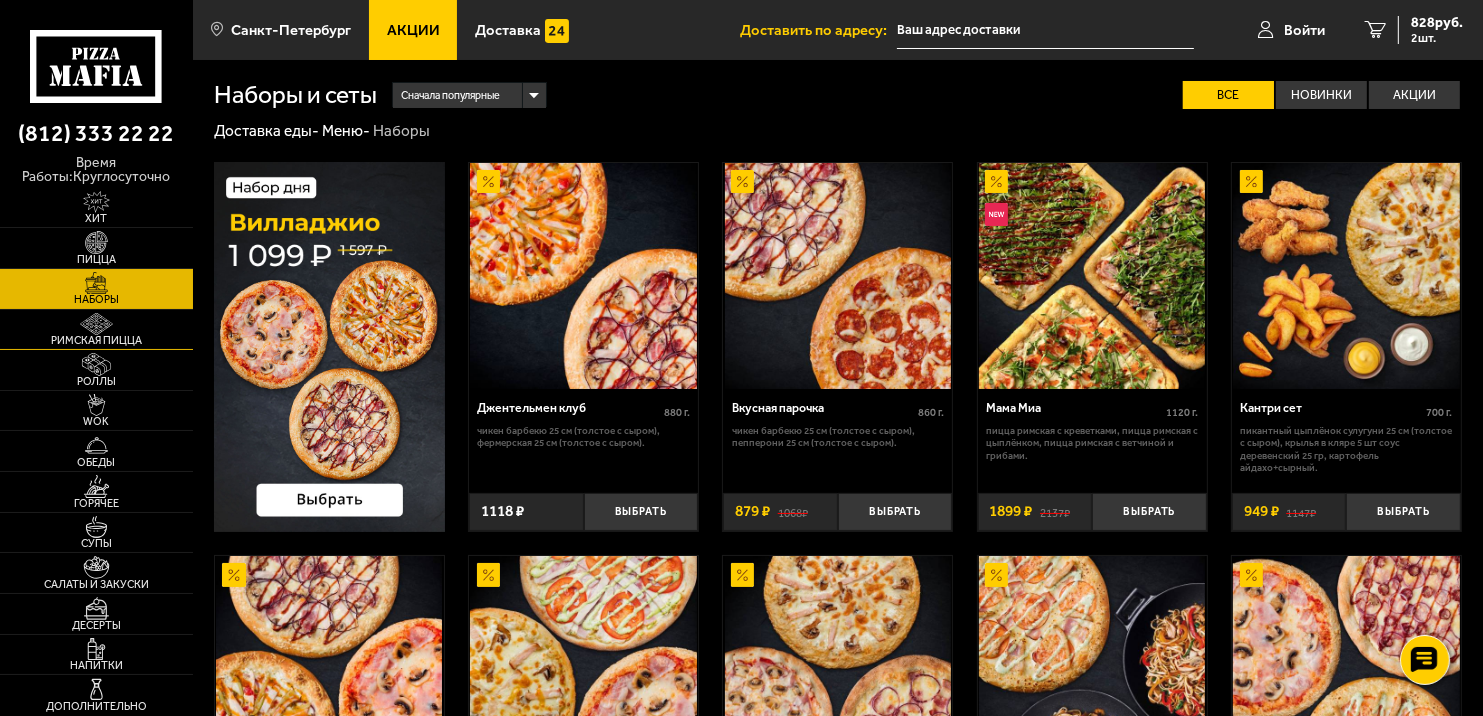 click at bounding box center [96, 324] 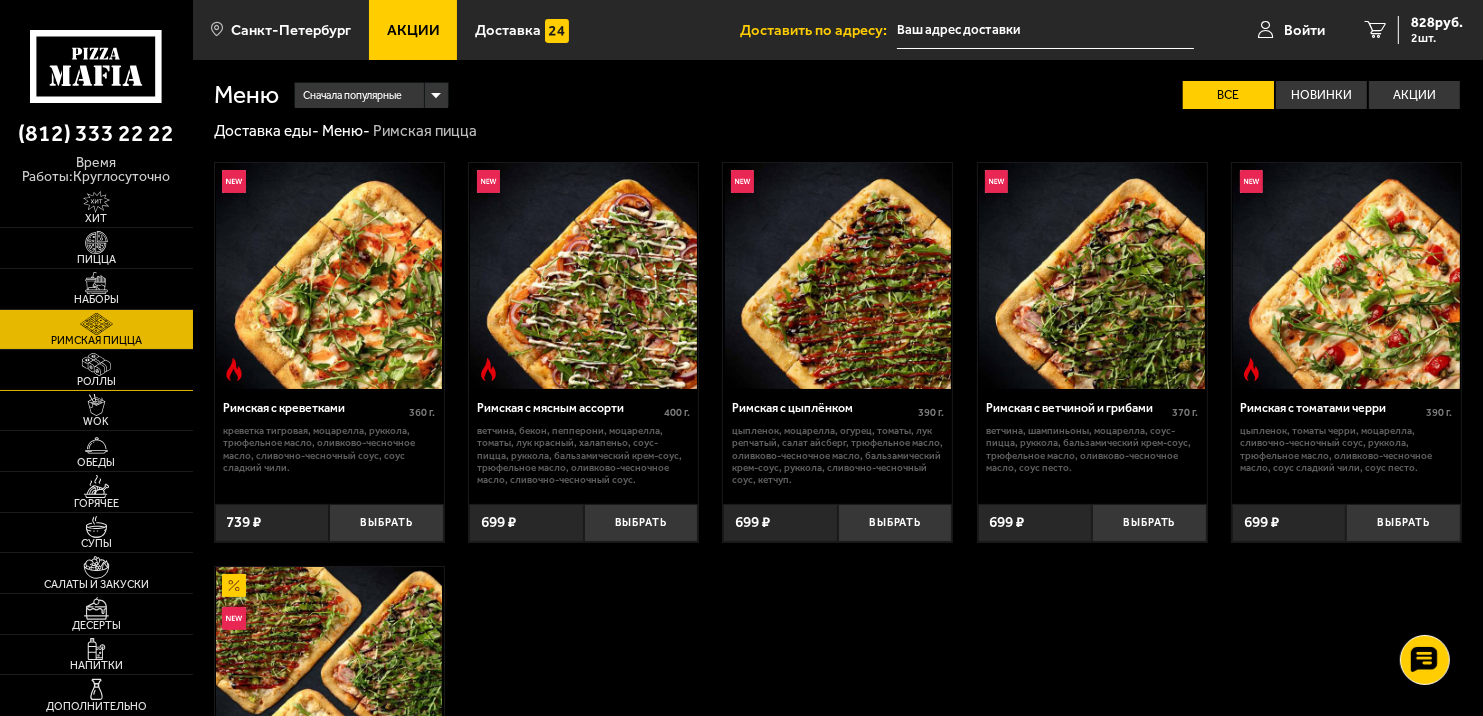 click at bounding box center (96, 364) 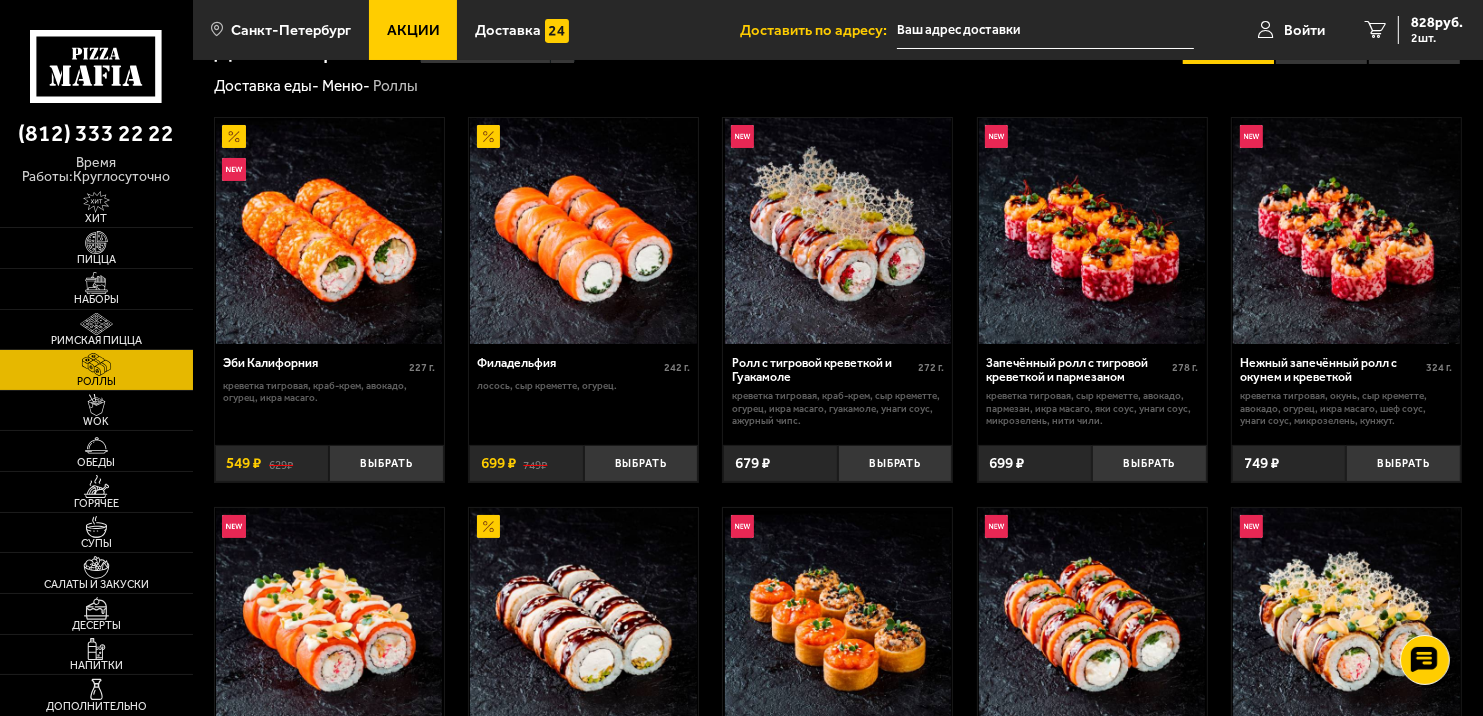 scroll, scrollTop: 0, scrollLeft: 0, axis: both 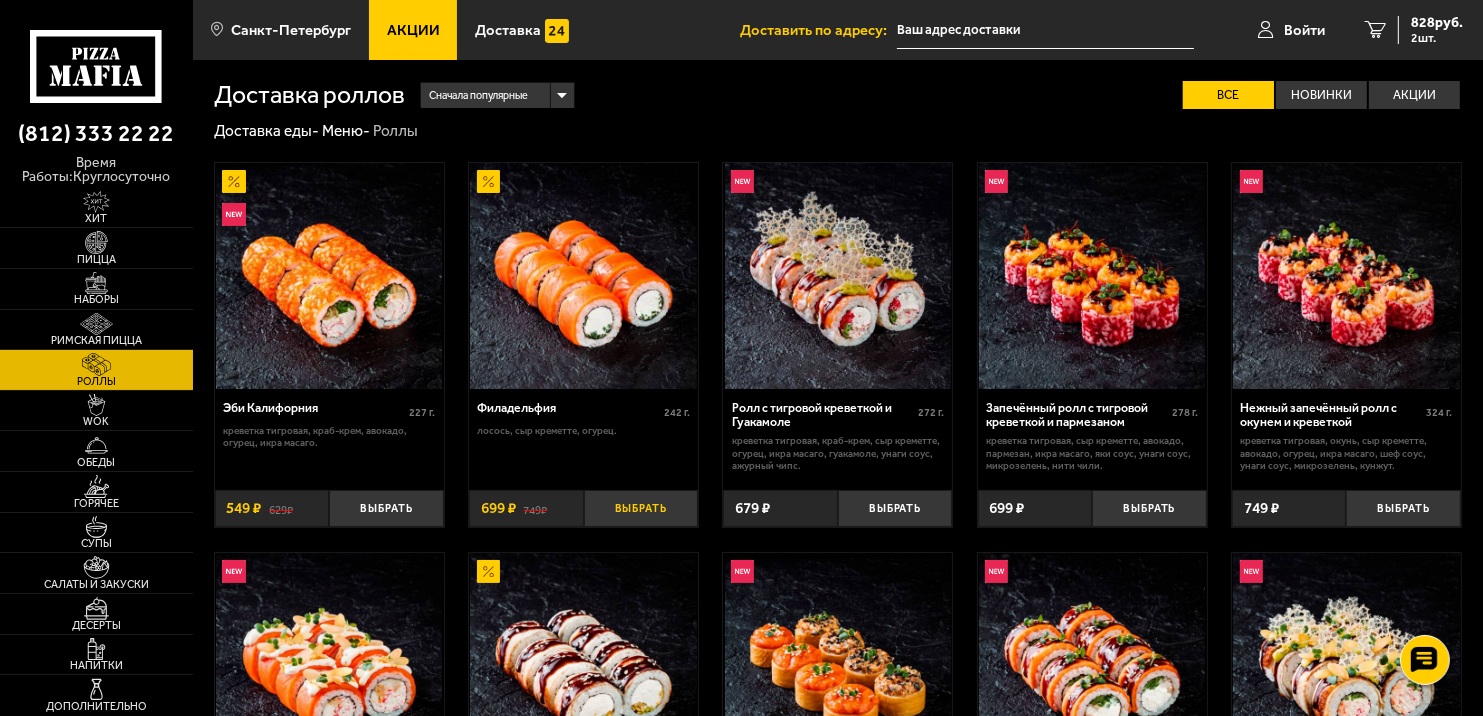 click on "Выбрать" at bounding box center (641, 509) 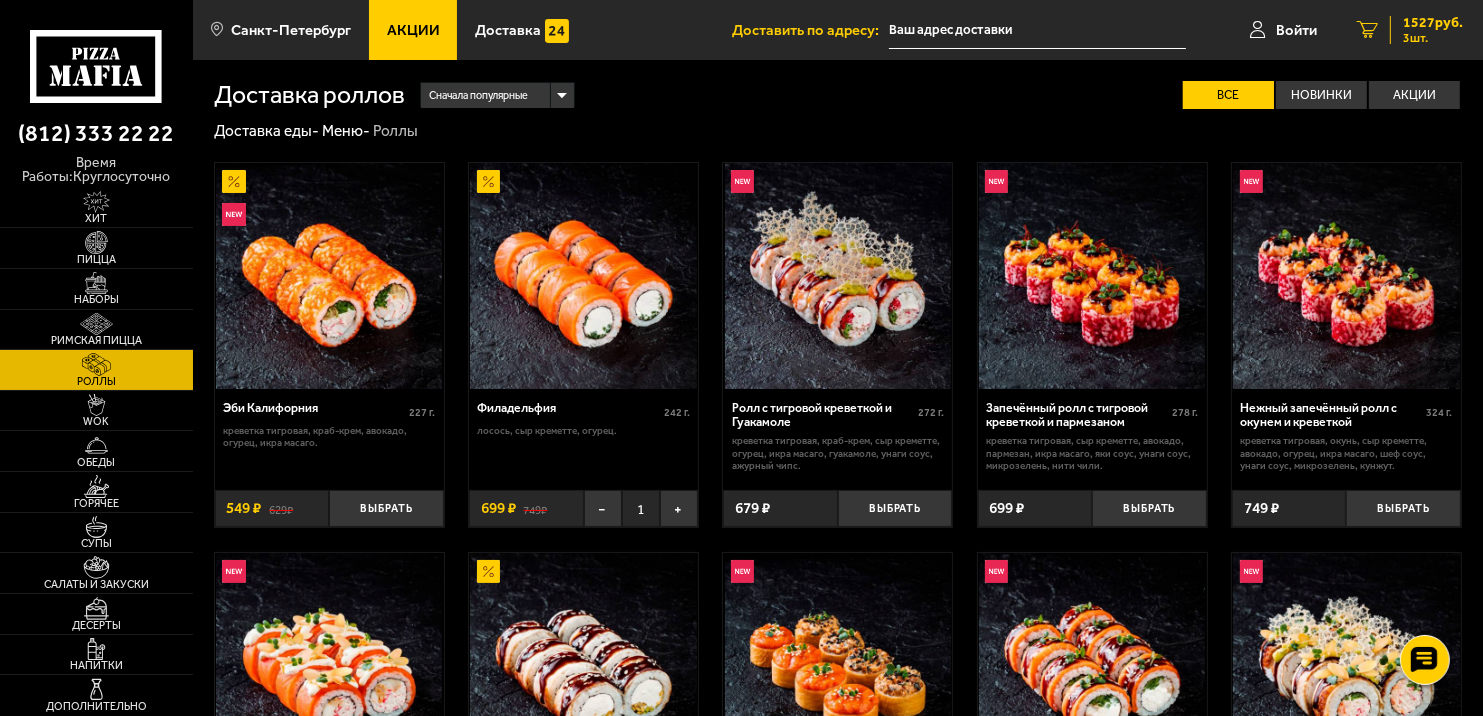 click on "1527  руб." at bounding box center [1433, 23] 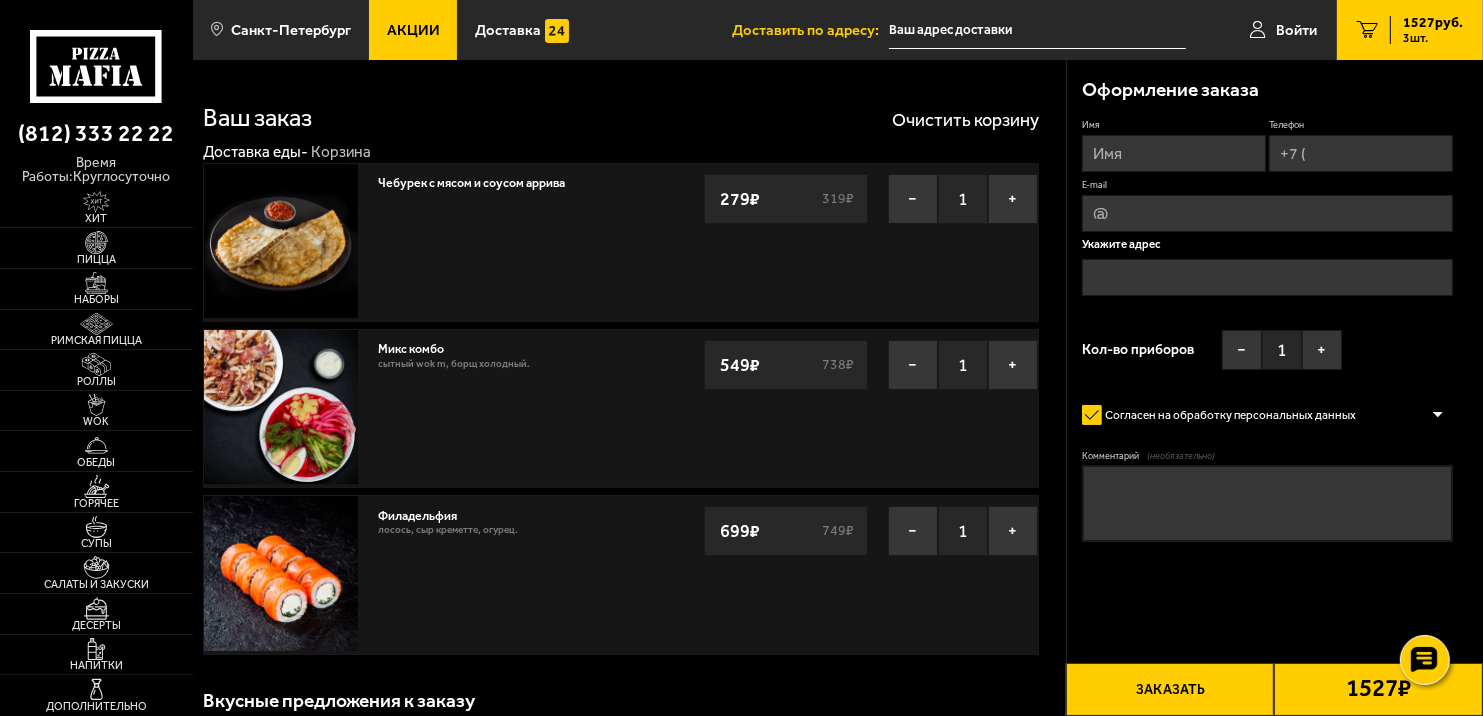 click on "Имя" at bounding box center [1174, 153] 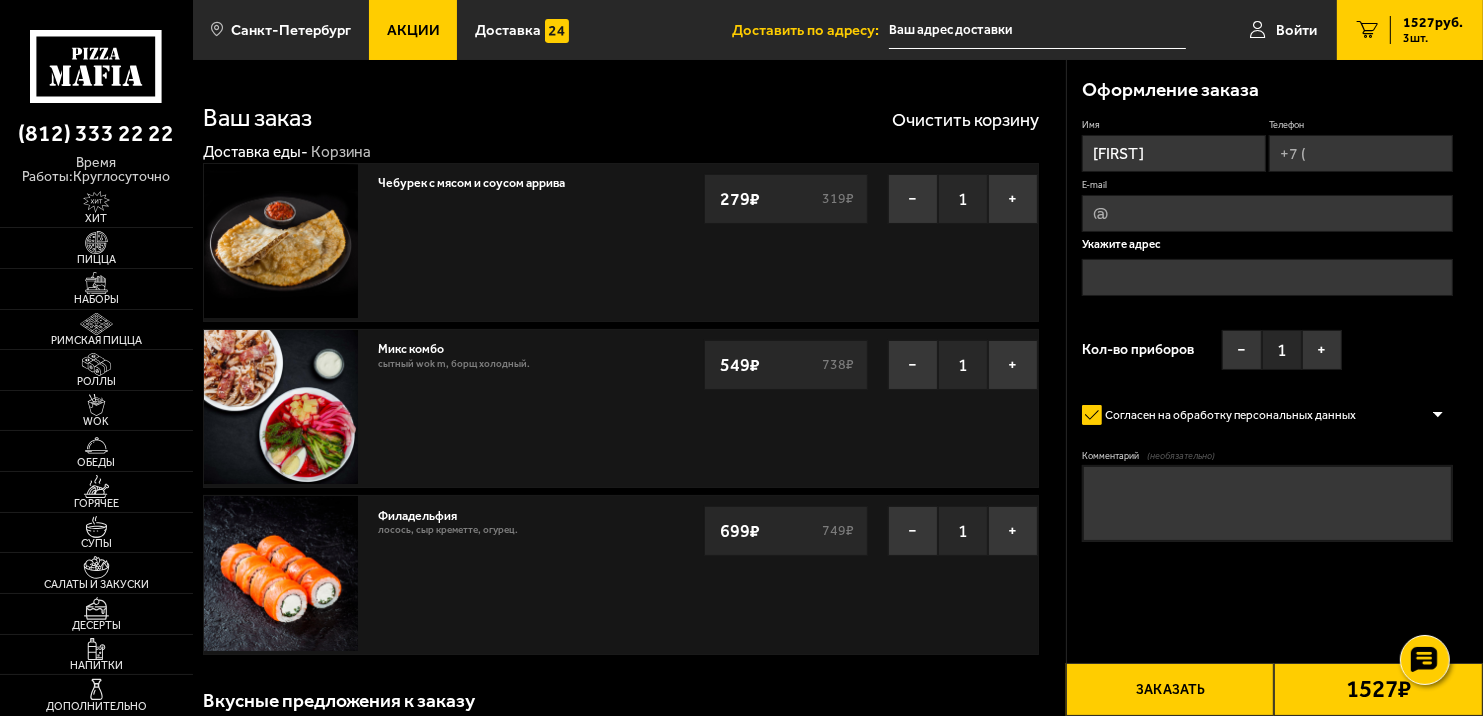 type on "Дмитрий" 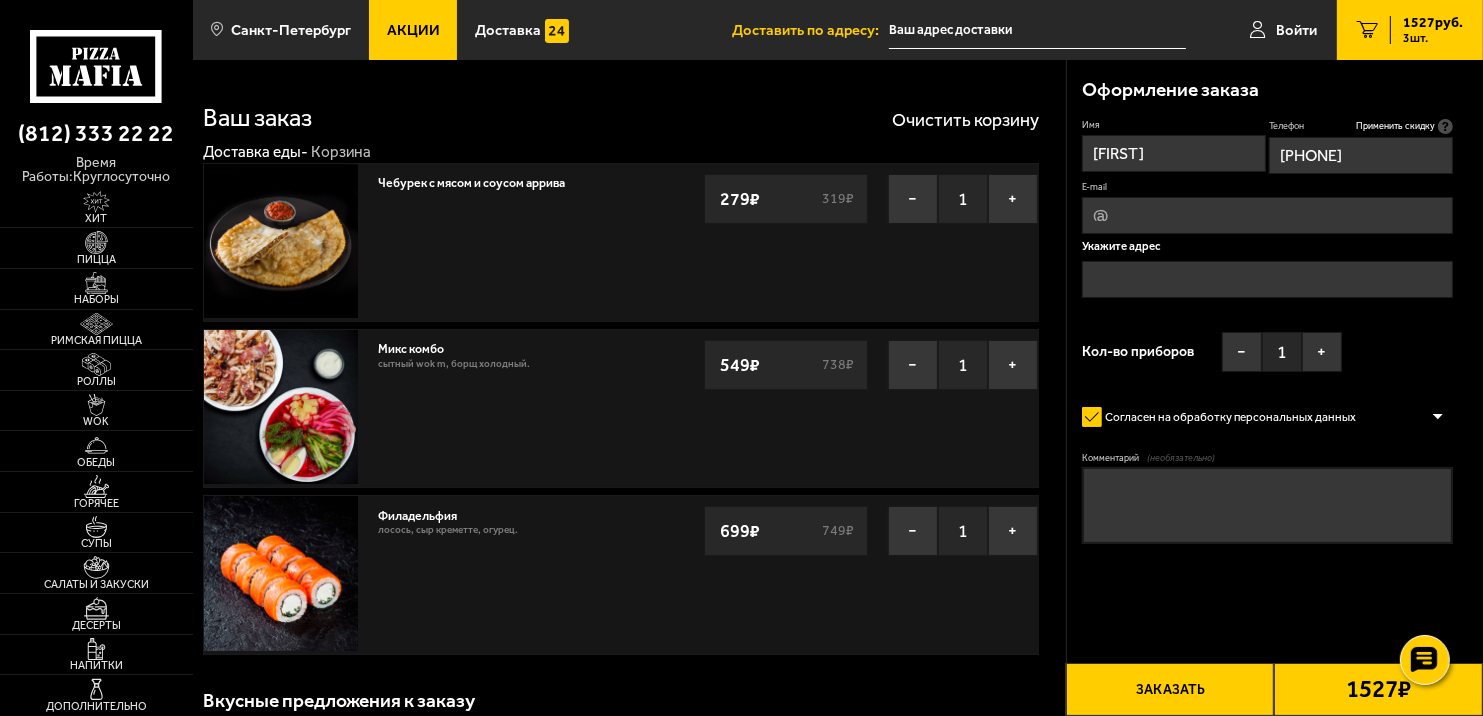 type on "+7 (964) 382-00-33" 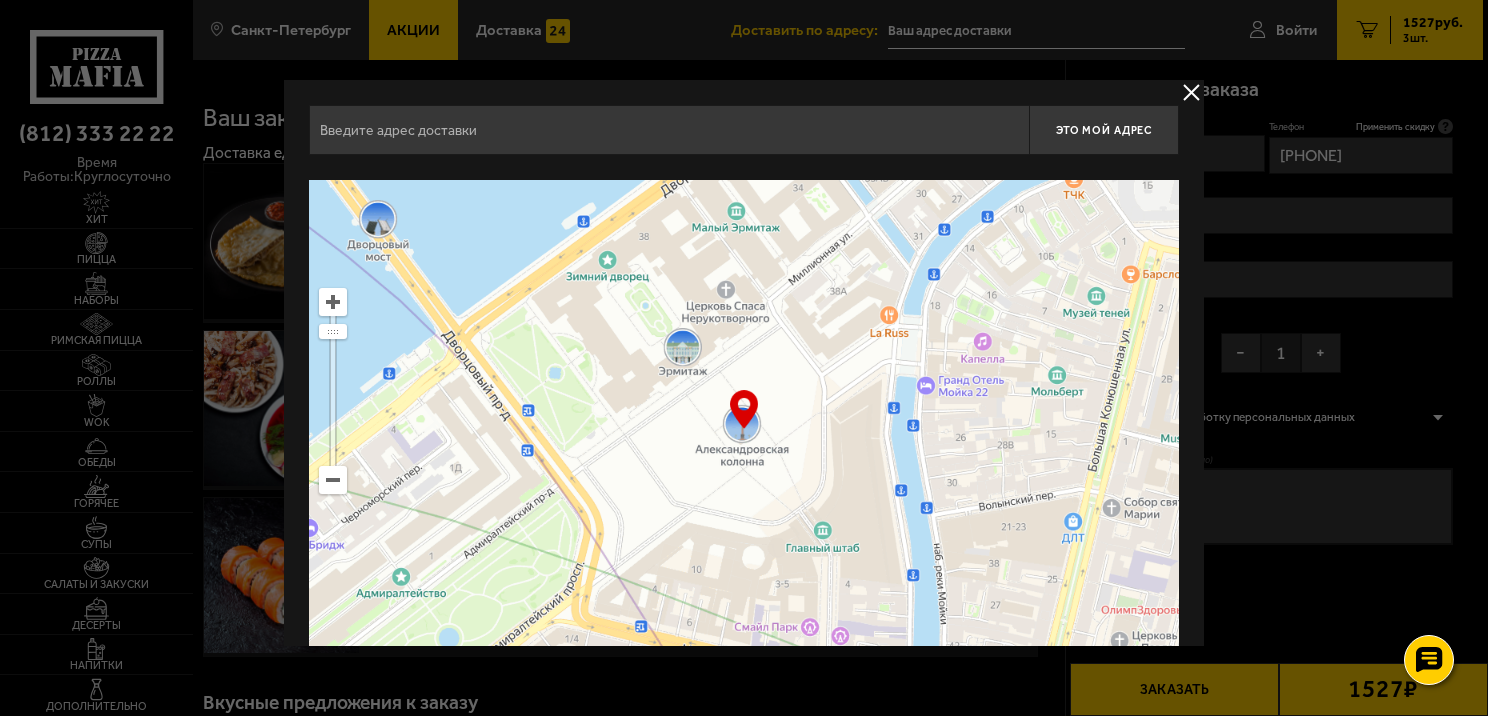click at bounding box center [669, 130] 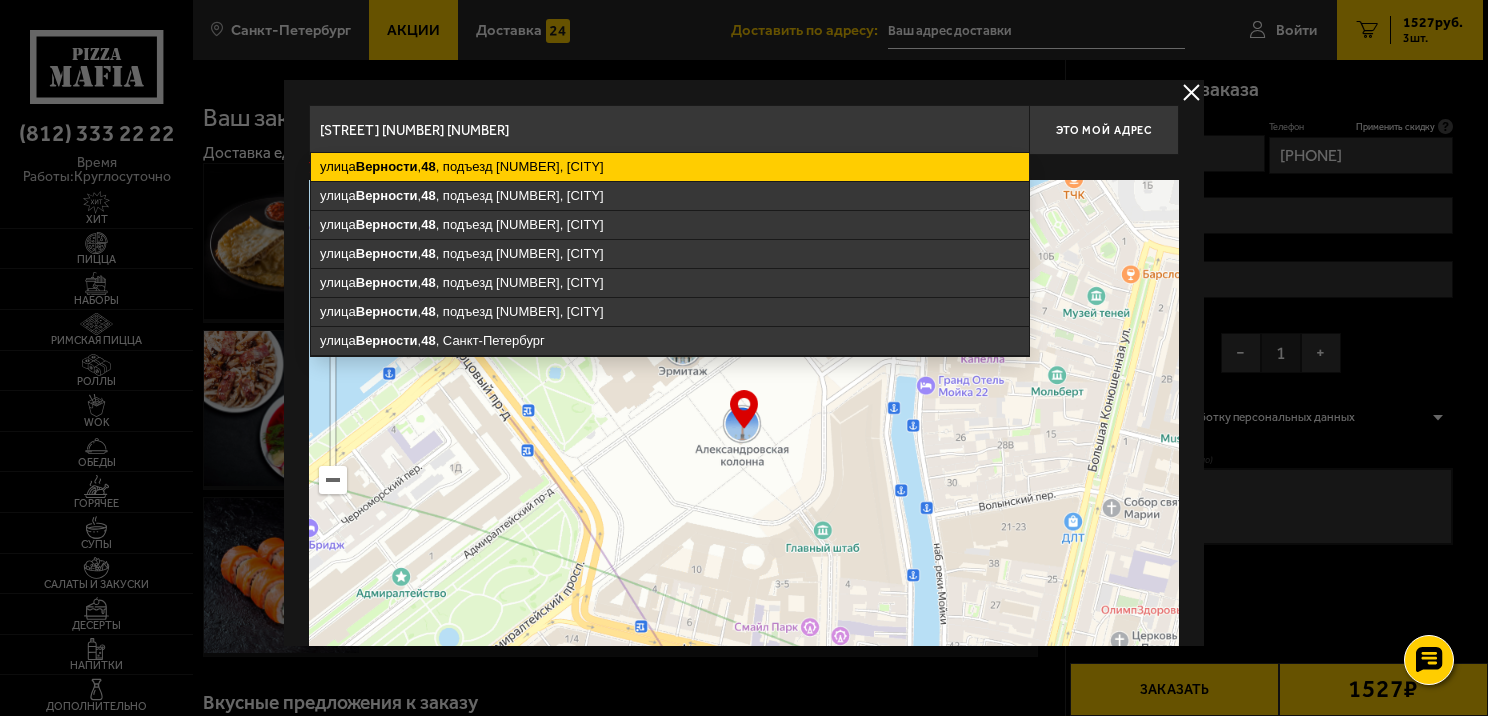 click on "улица  Верности ,  48 , подъезд 2, Санкт-Петербург" at bounding box center (670, 167) 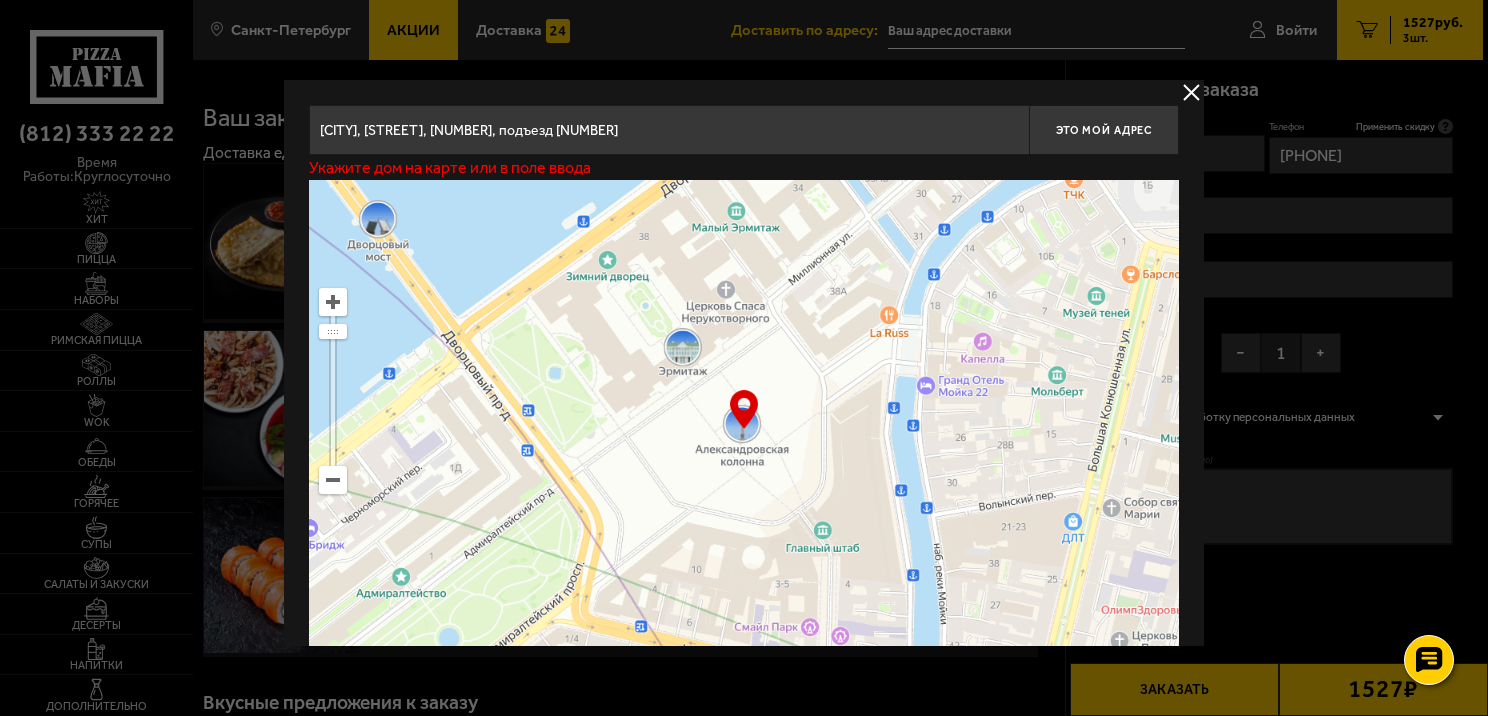 type on "[STREET], [HOUSE_NUMBER], [BUILDING]" 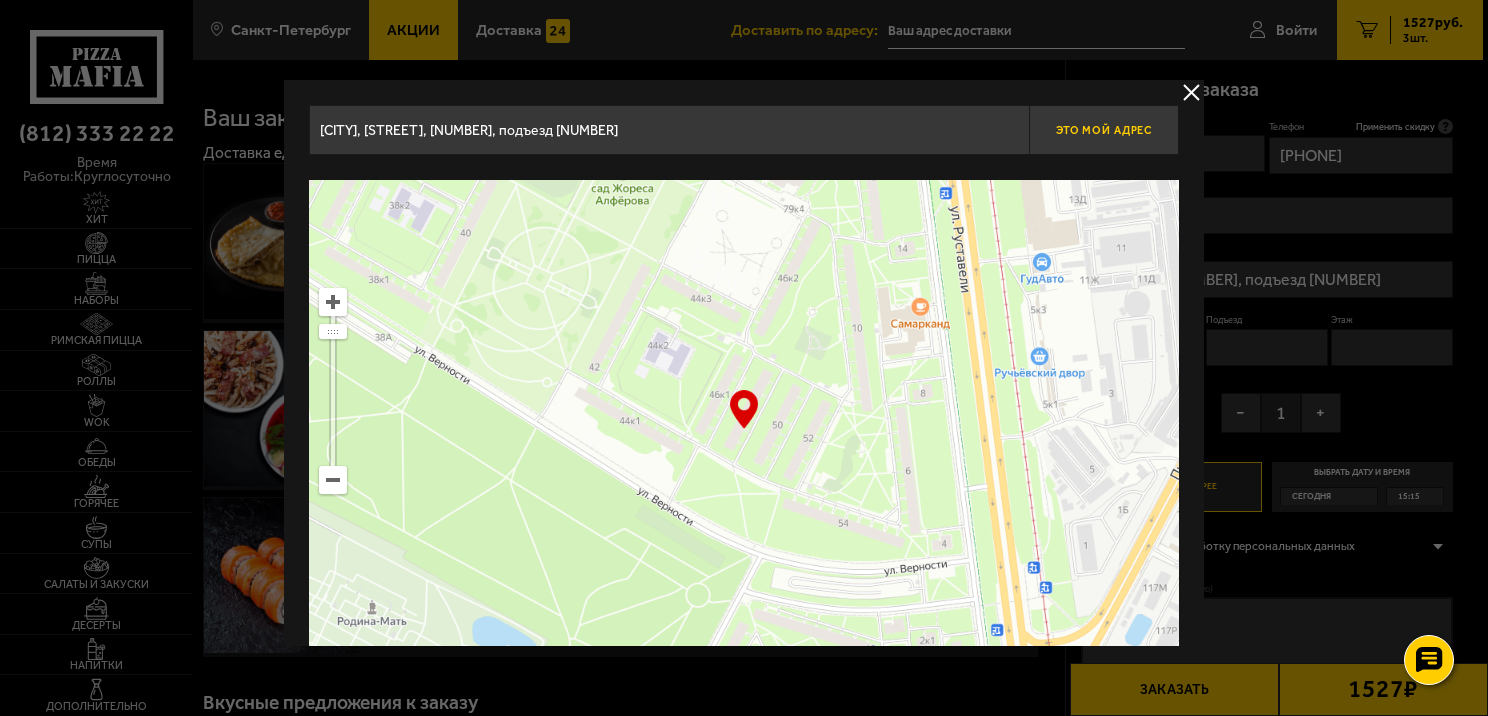 click on "Это мой адрес" at bounding box center [1104, 130] 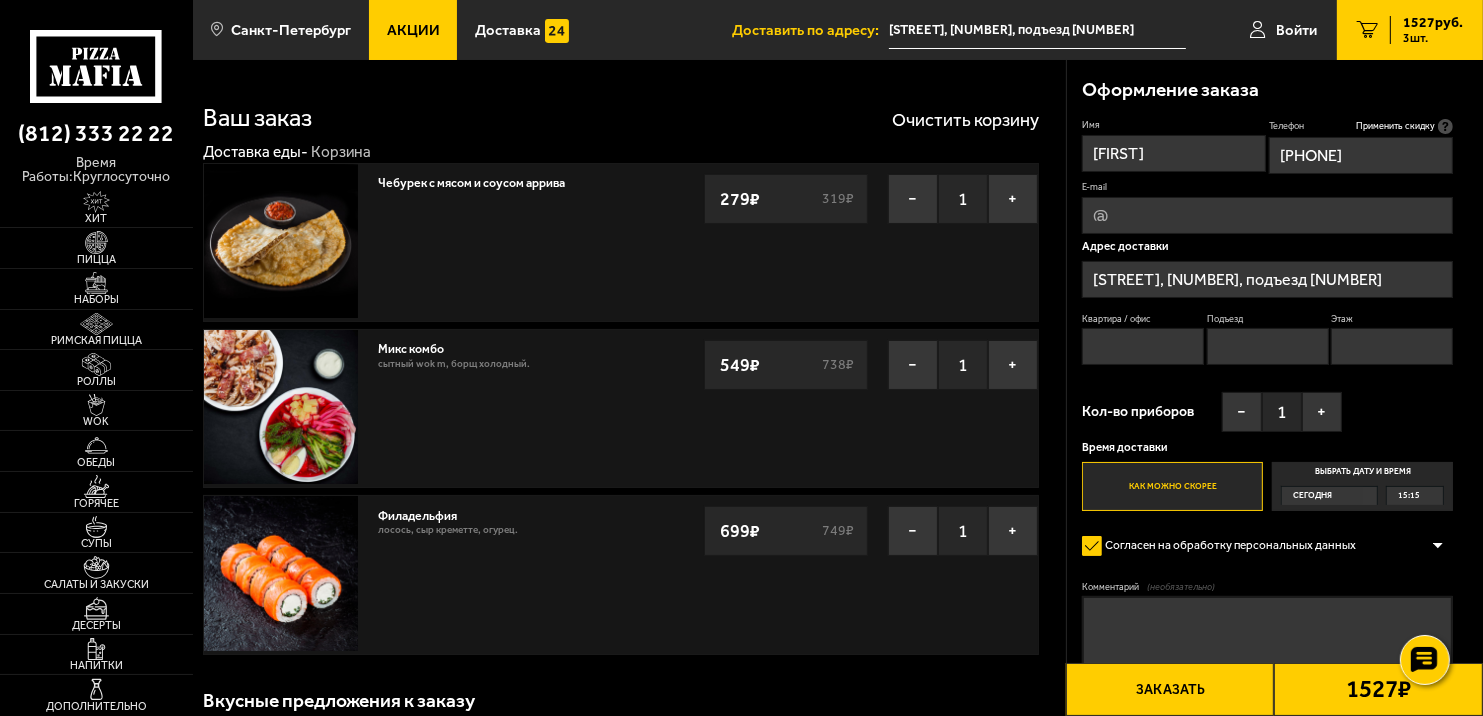 click on "Квартира / офис" at bounding box center [1143, 346] 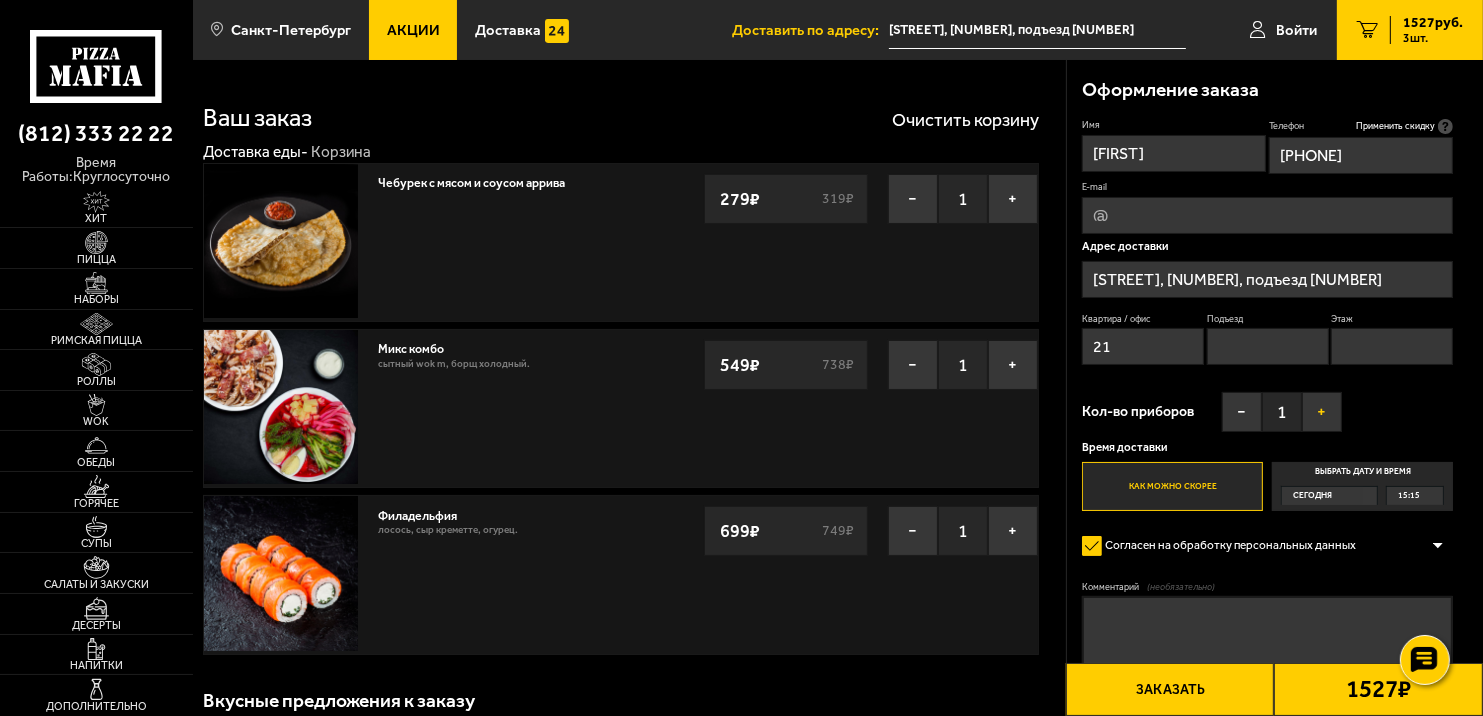 type on "21" 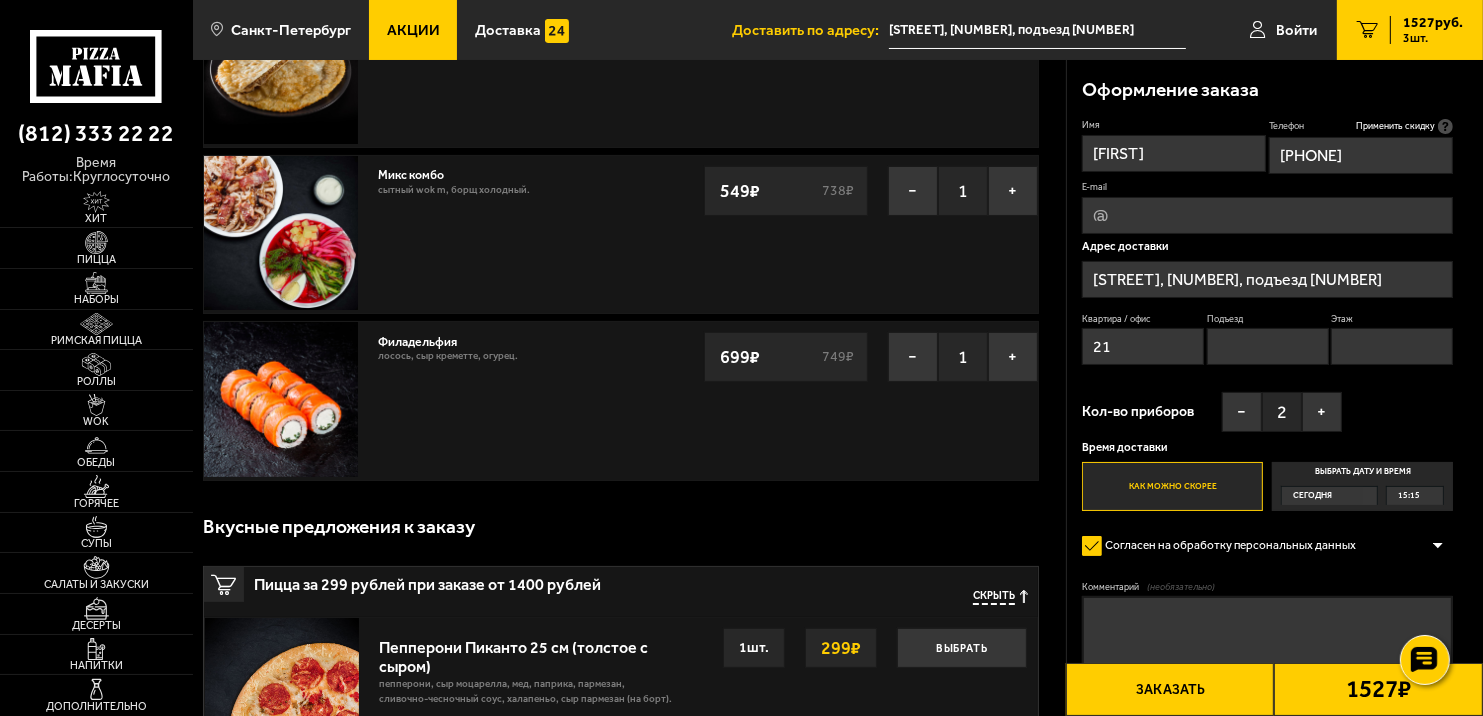 scroll, scrollTop: 0, scrollLeft: 0, axis: both 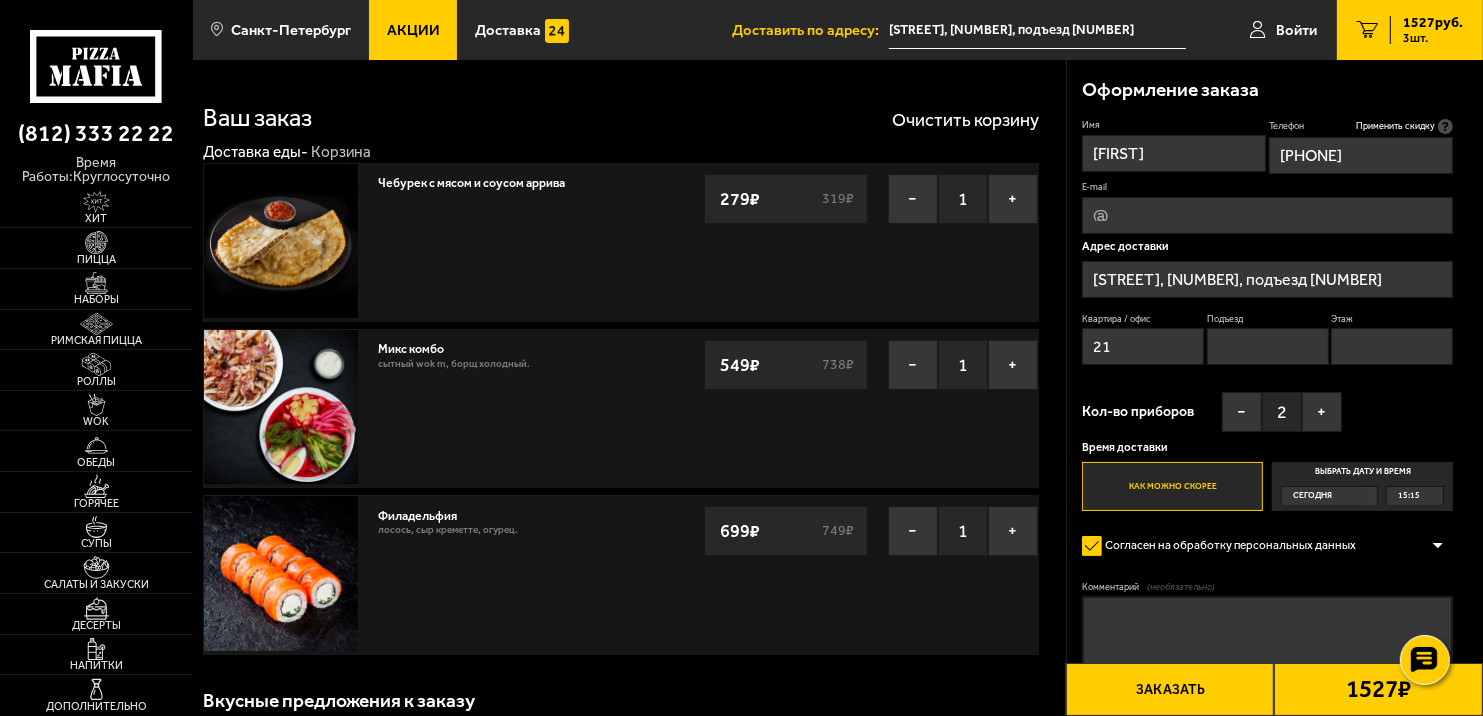 click on "Подъезд" at bounding box center (1268, 346) 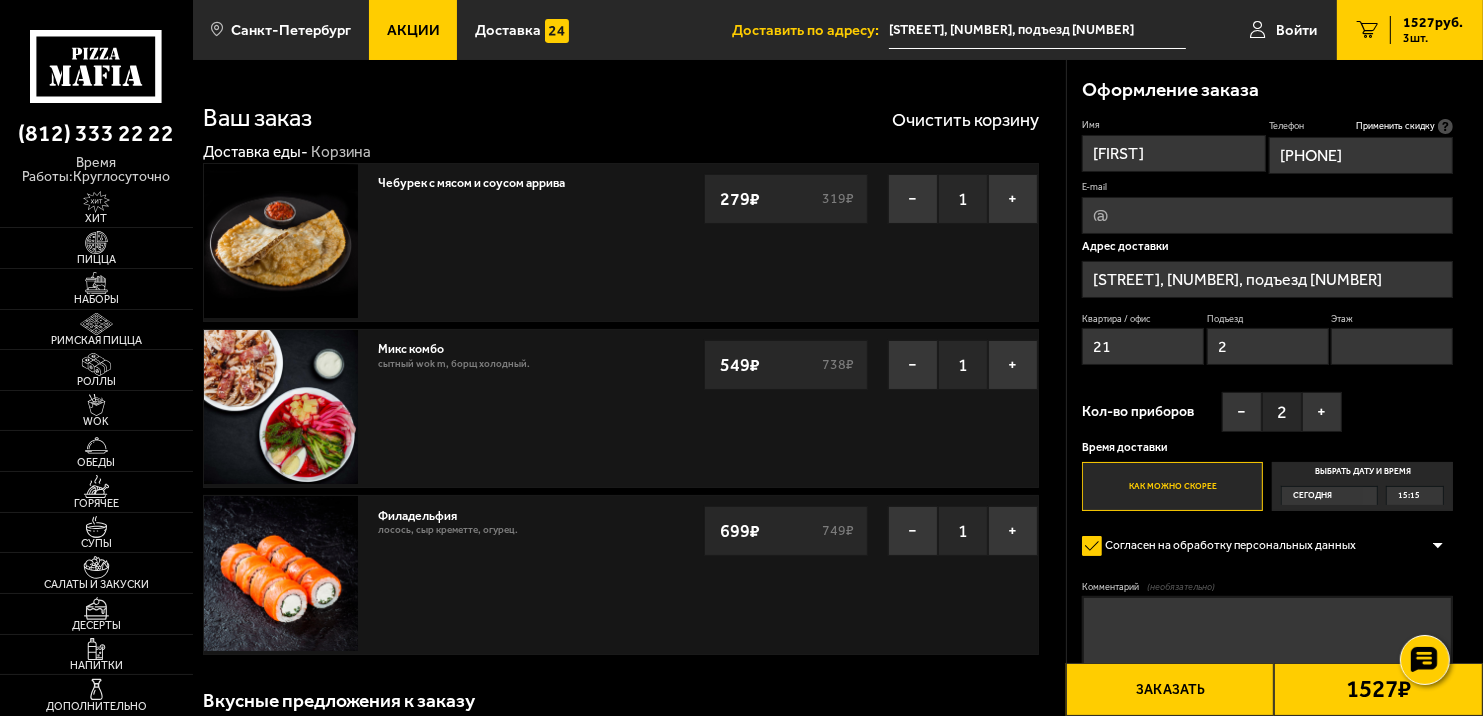 type on "2" 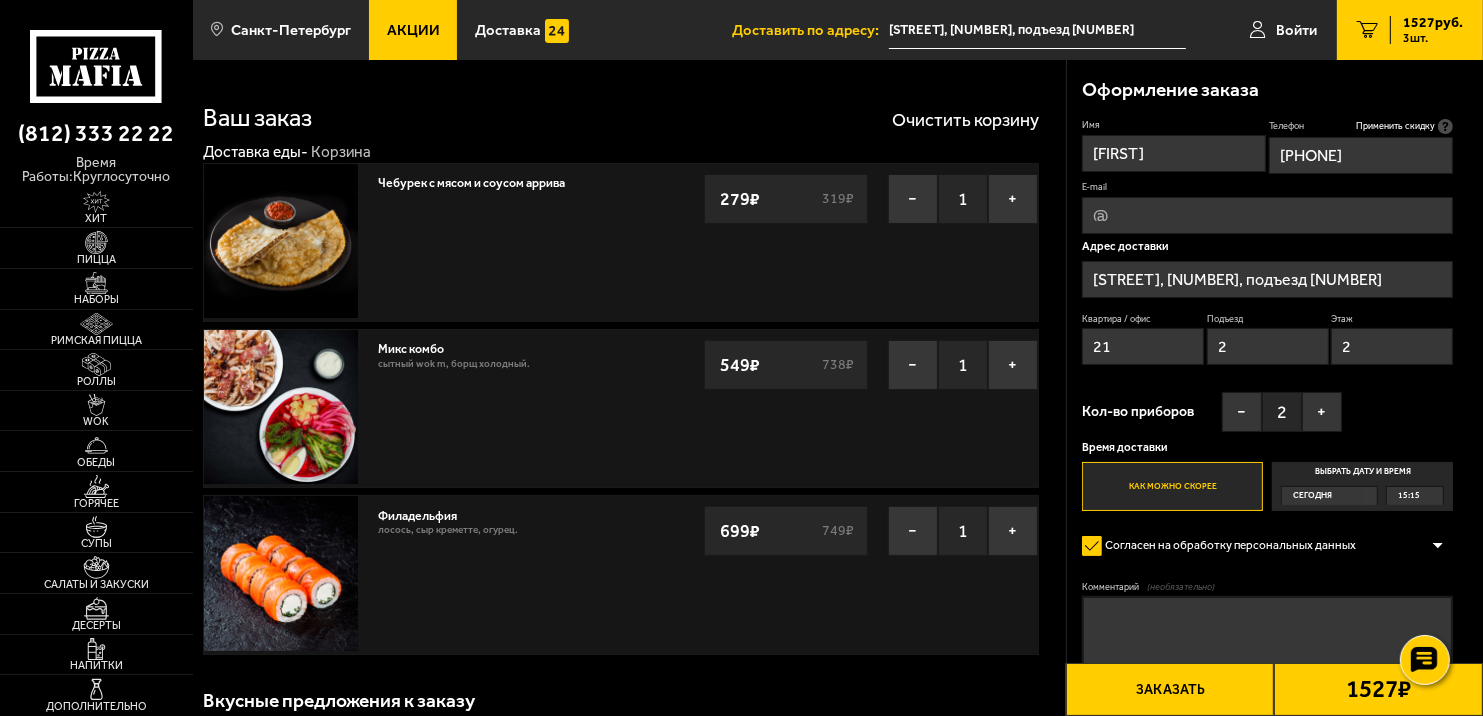 type on "2" 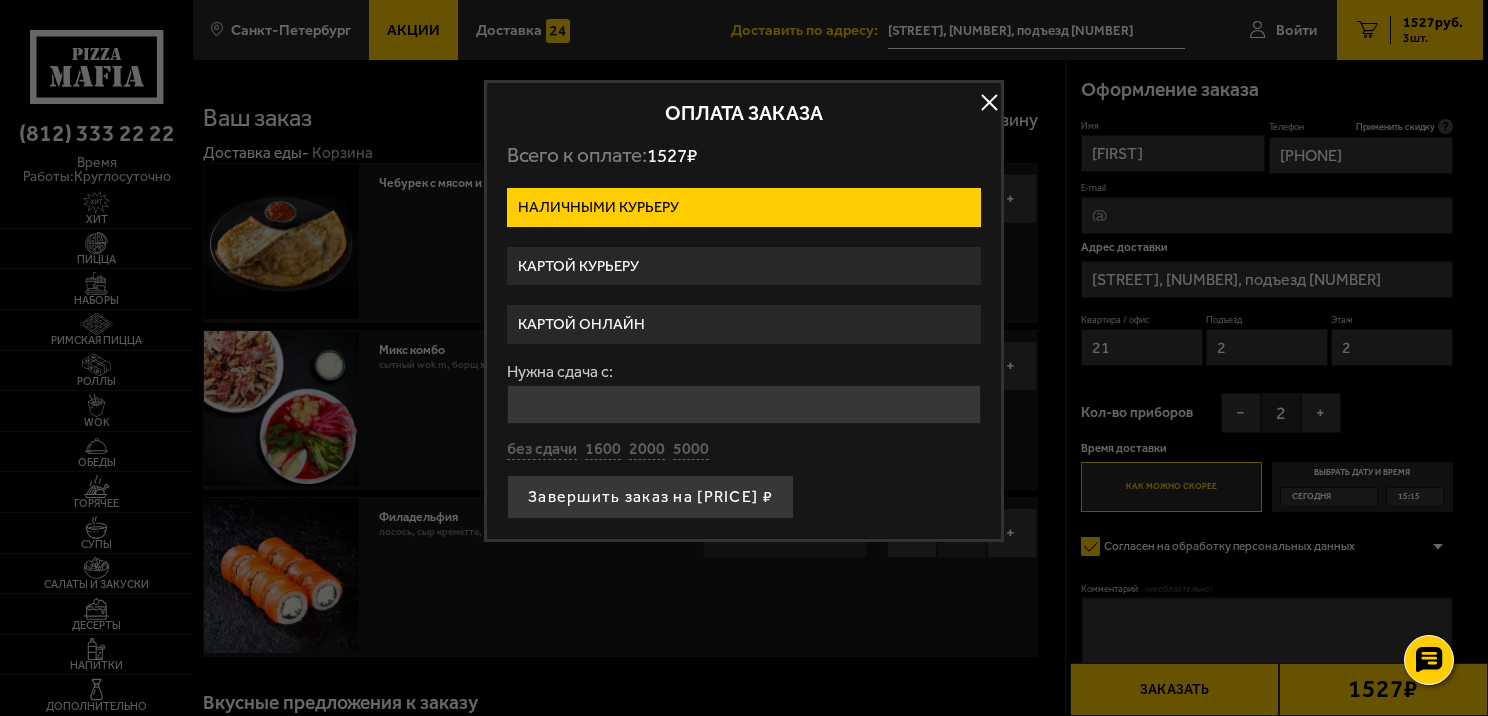 click on "Картой курьеру" at bounding box center [744, 266] 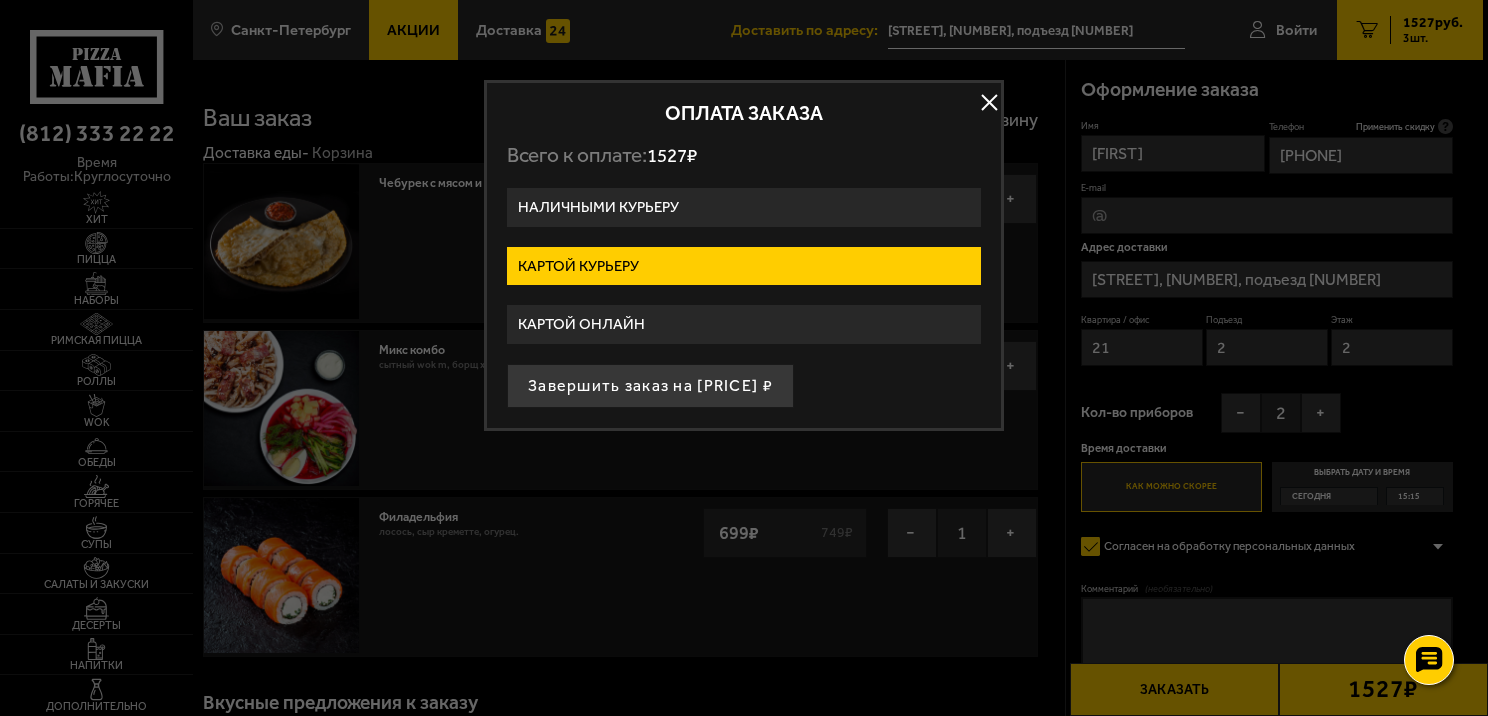 click on "Картой онлайн" at bounding box center [744, 324] 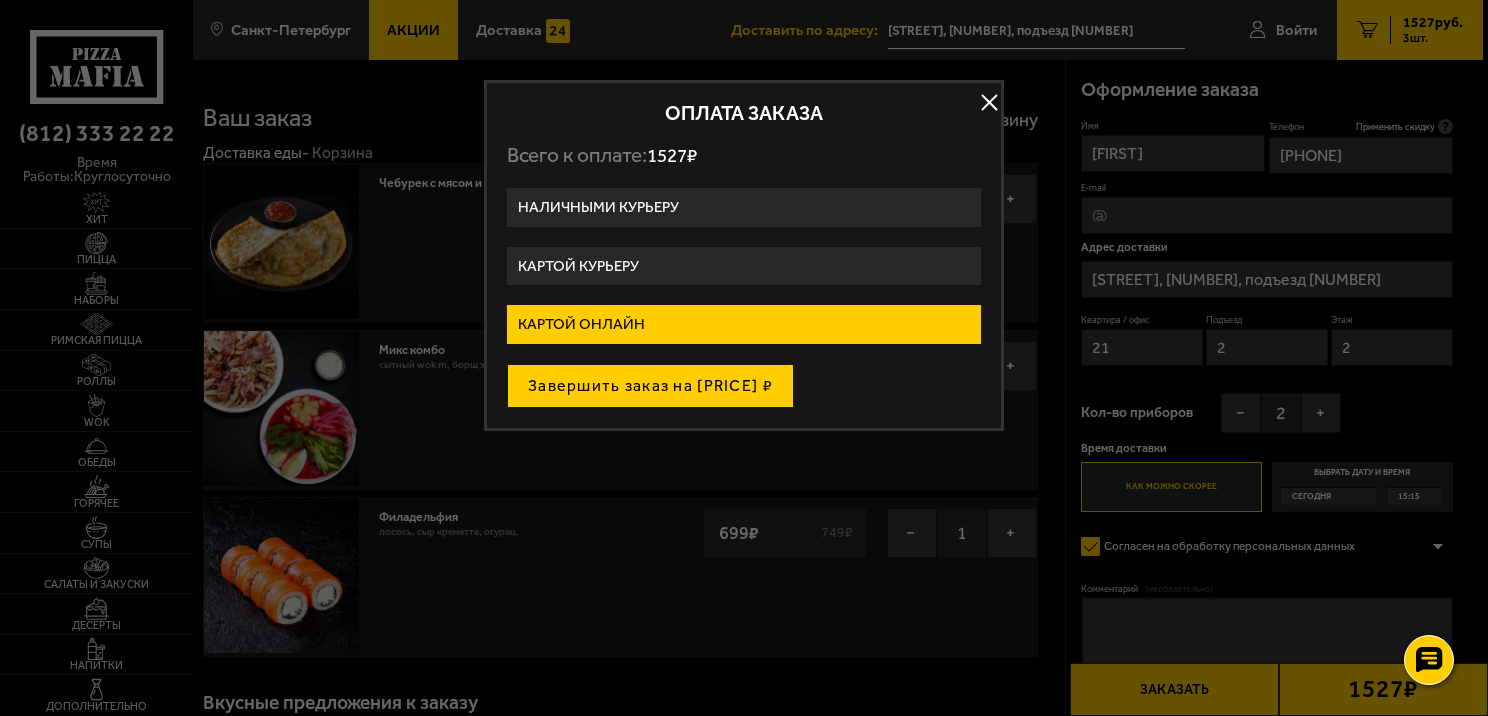 click on "Завершить заказ на 1527 ₽" at bounding box center [650, 386] 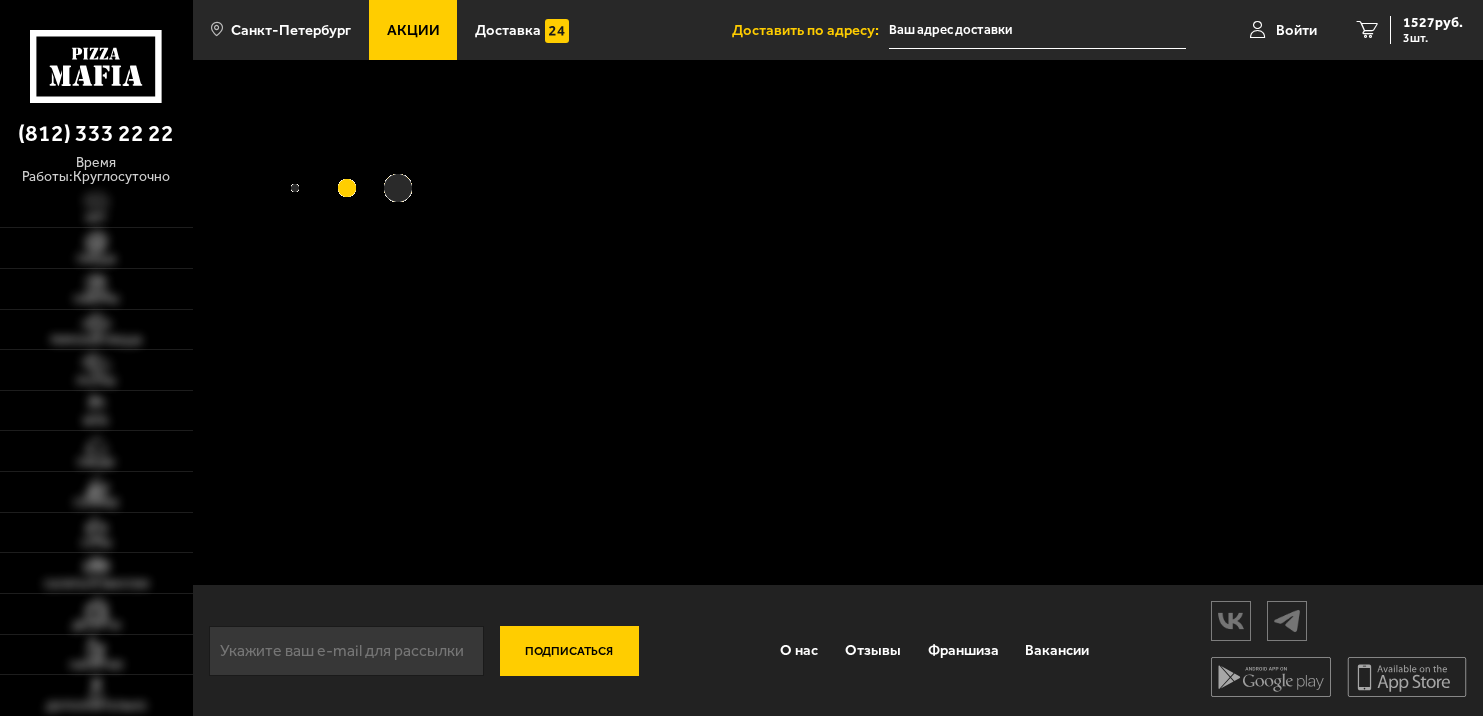 scroll, scrollTop: 0, scrollLeft: 0, axis: both 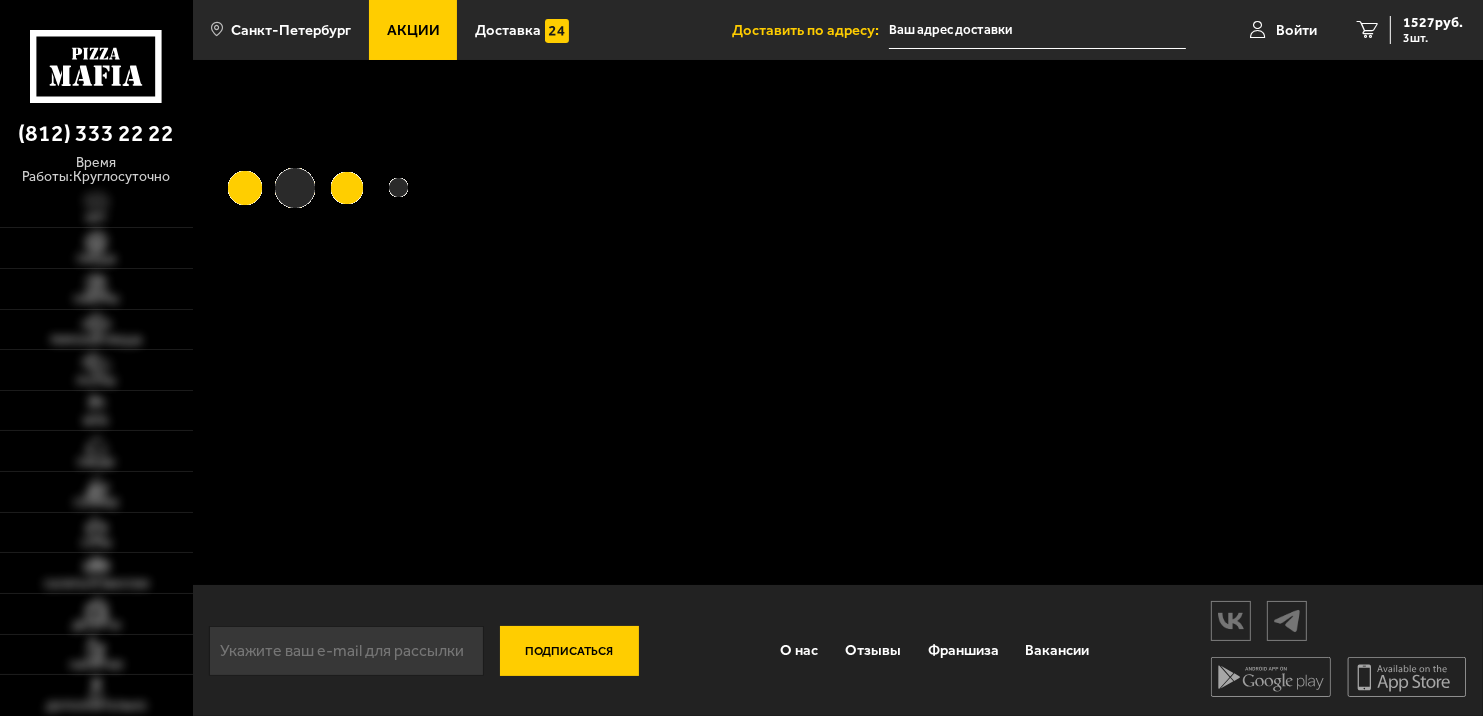 type on "[STREET], [NUMBER], [BUILDING]" 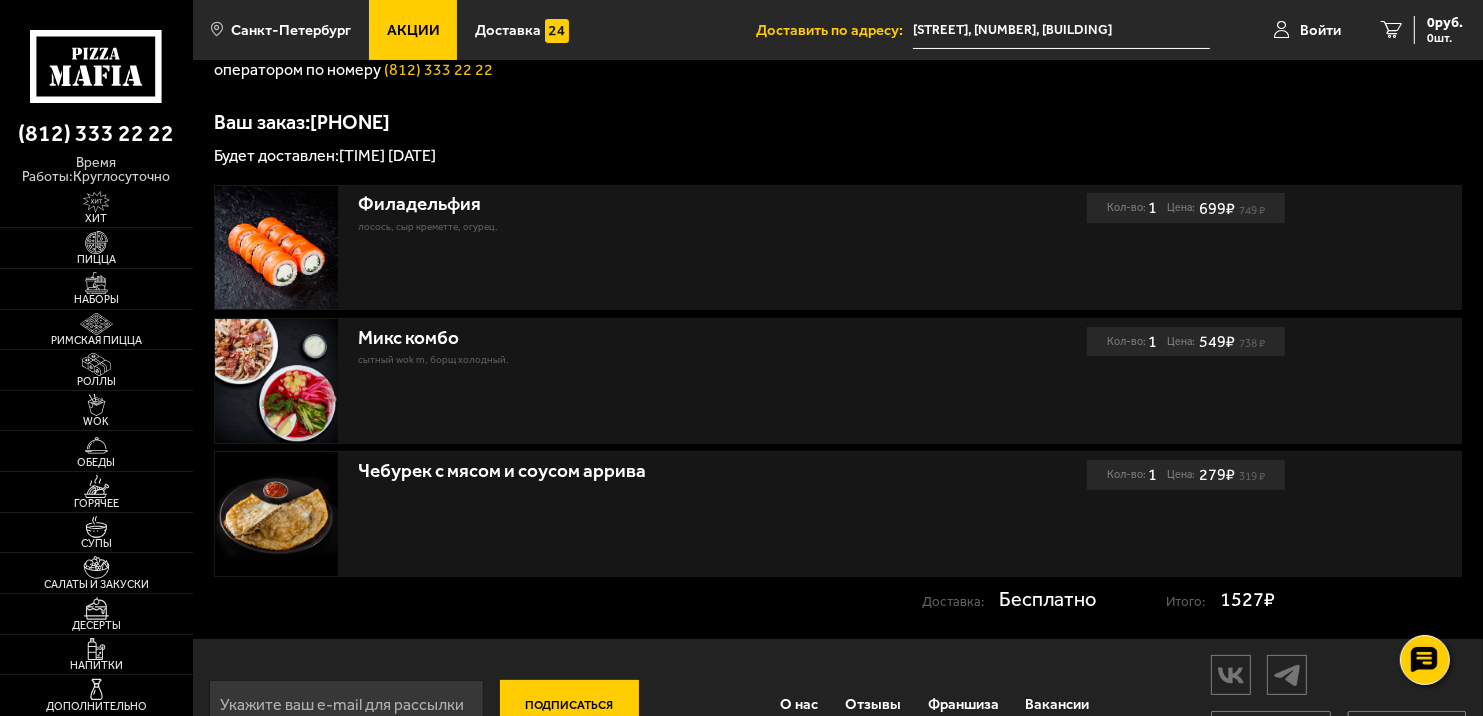 scroll, scrollTop: 399, scrollLeft: 0, axis: vertical 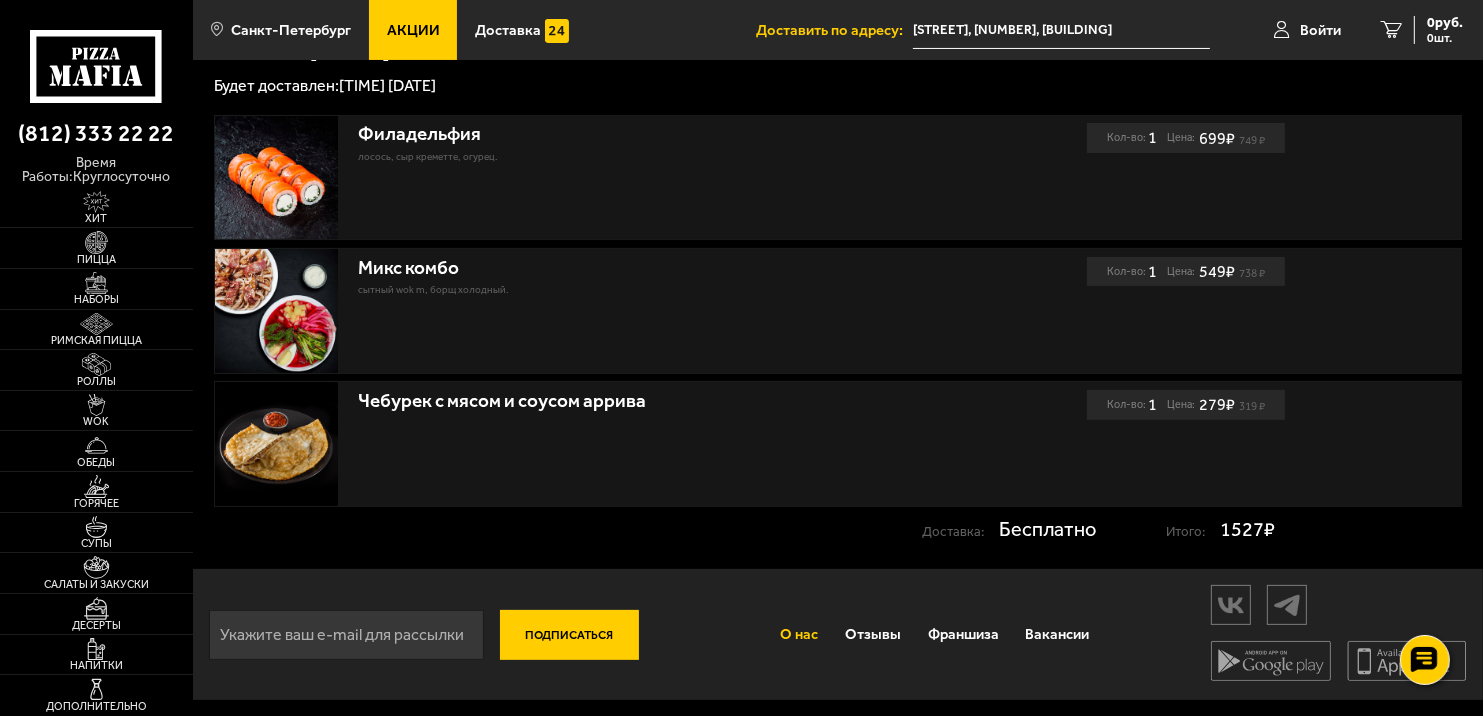 click on "О нас" at bounding box center (799, 635) 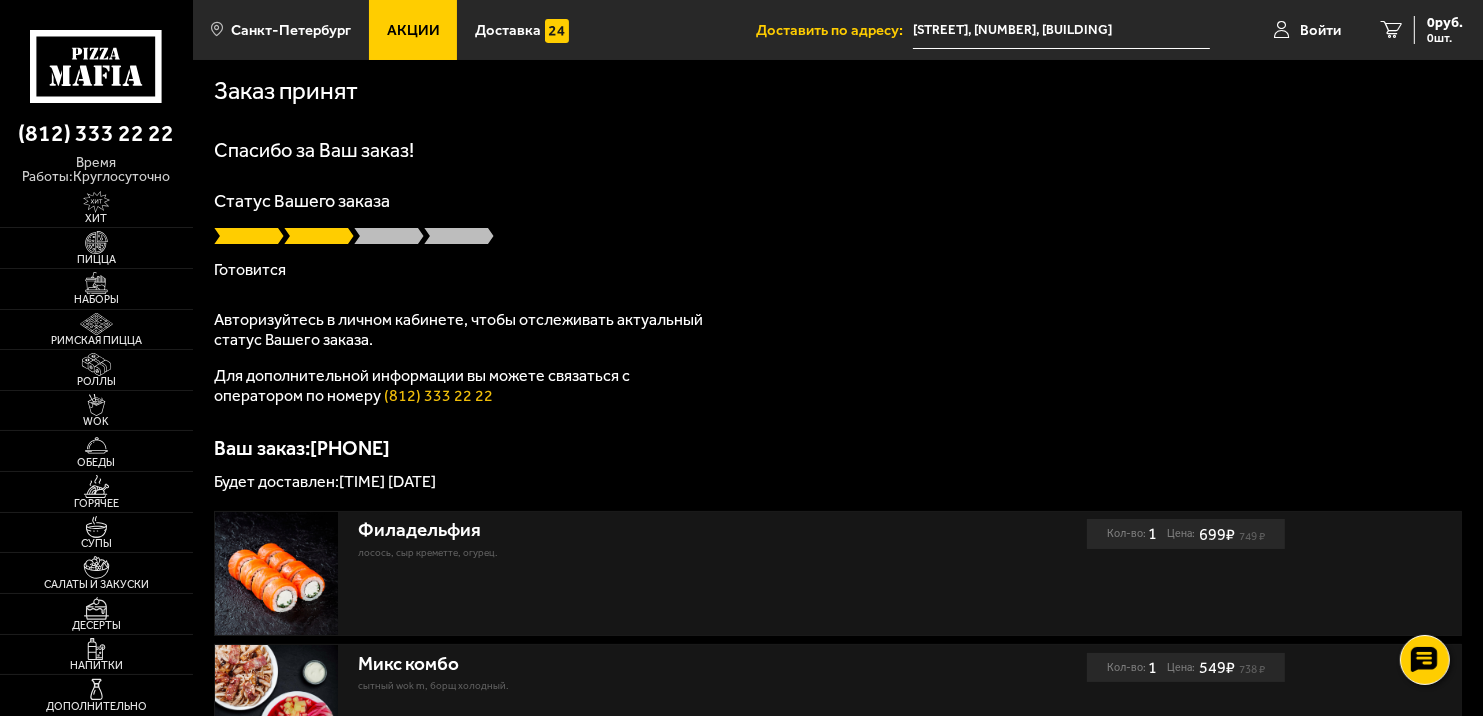 scroll, scrollTop: 0, scrollLeft: 0, axis: both 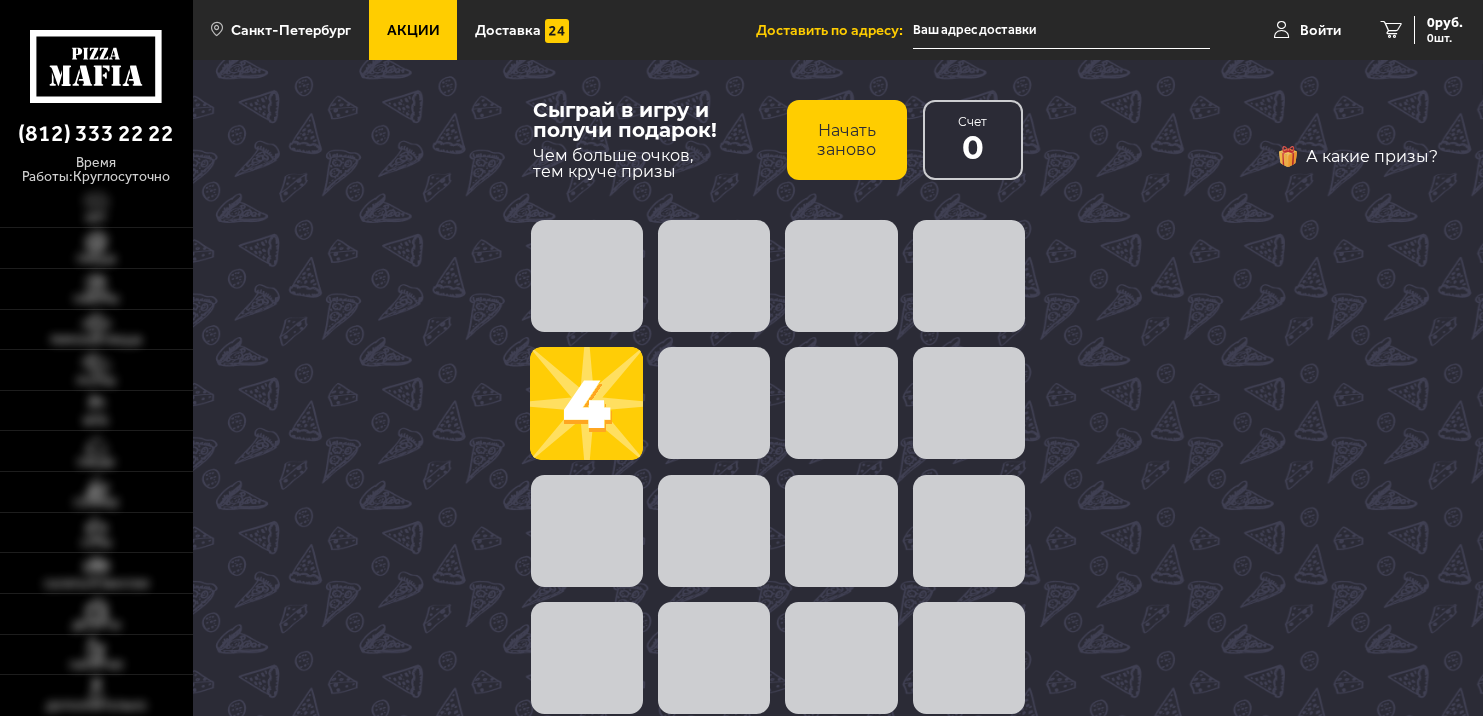 type on "[STREET], [NUMBER], [NUMBER]" 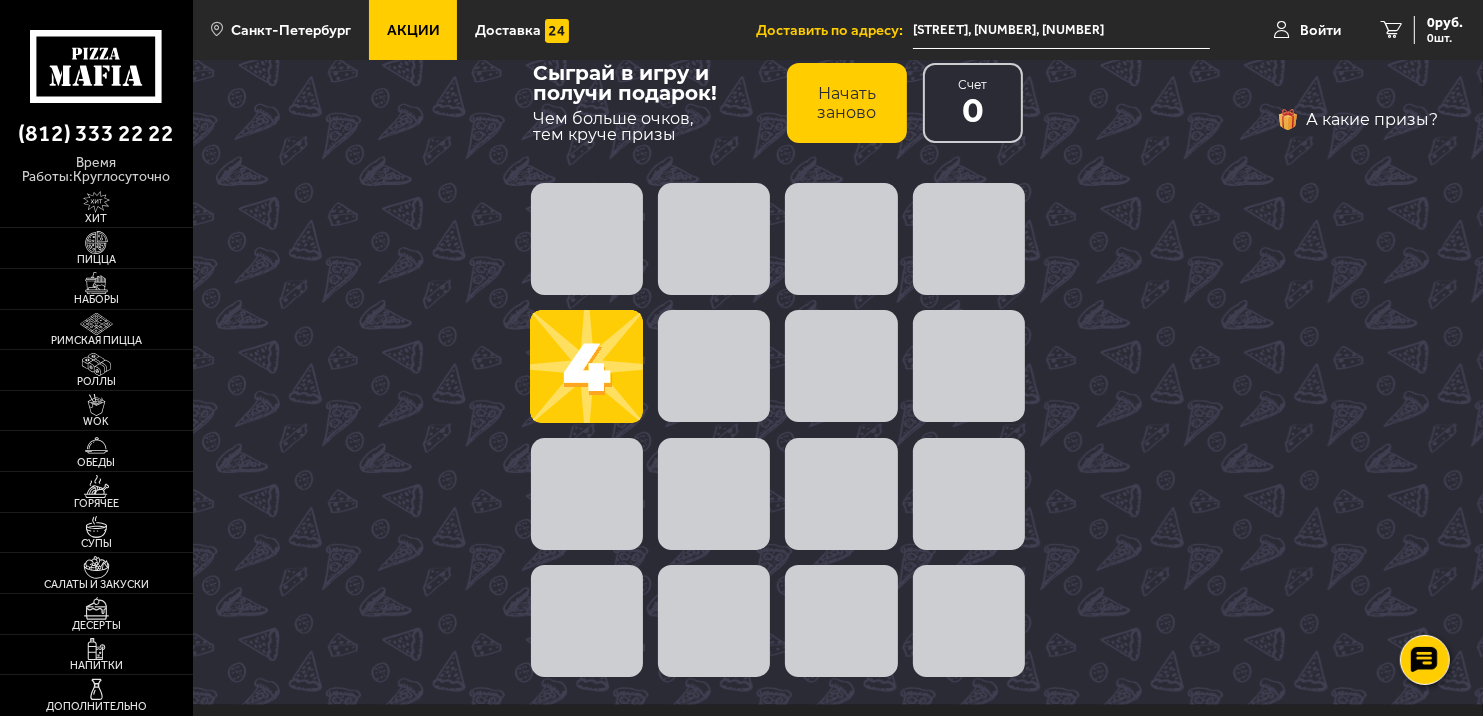 scroll, scrollTop: 0, scrollLeft: 0, axis: both 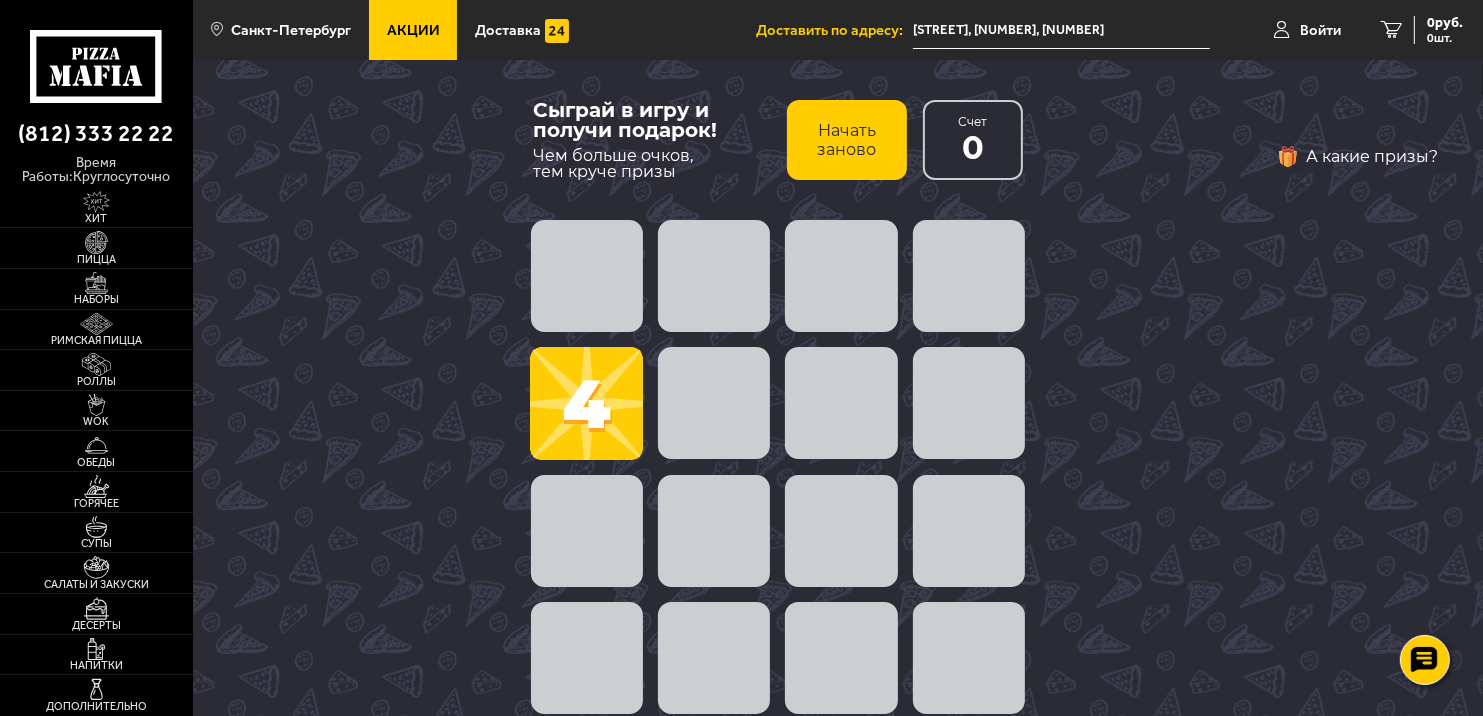 click on "Начать заново" at bounding box center [847, 140] 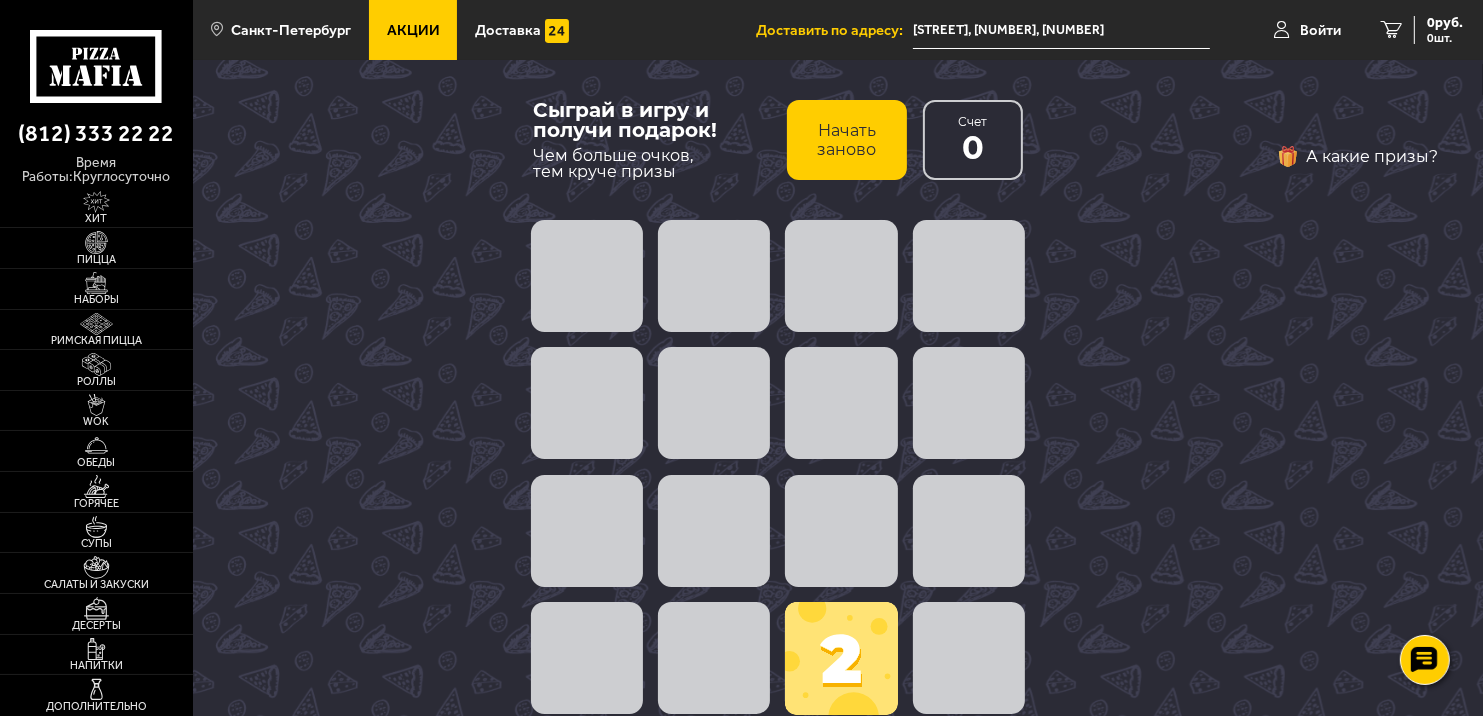 click at bounding box center [841, 658] 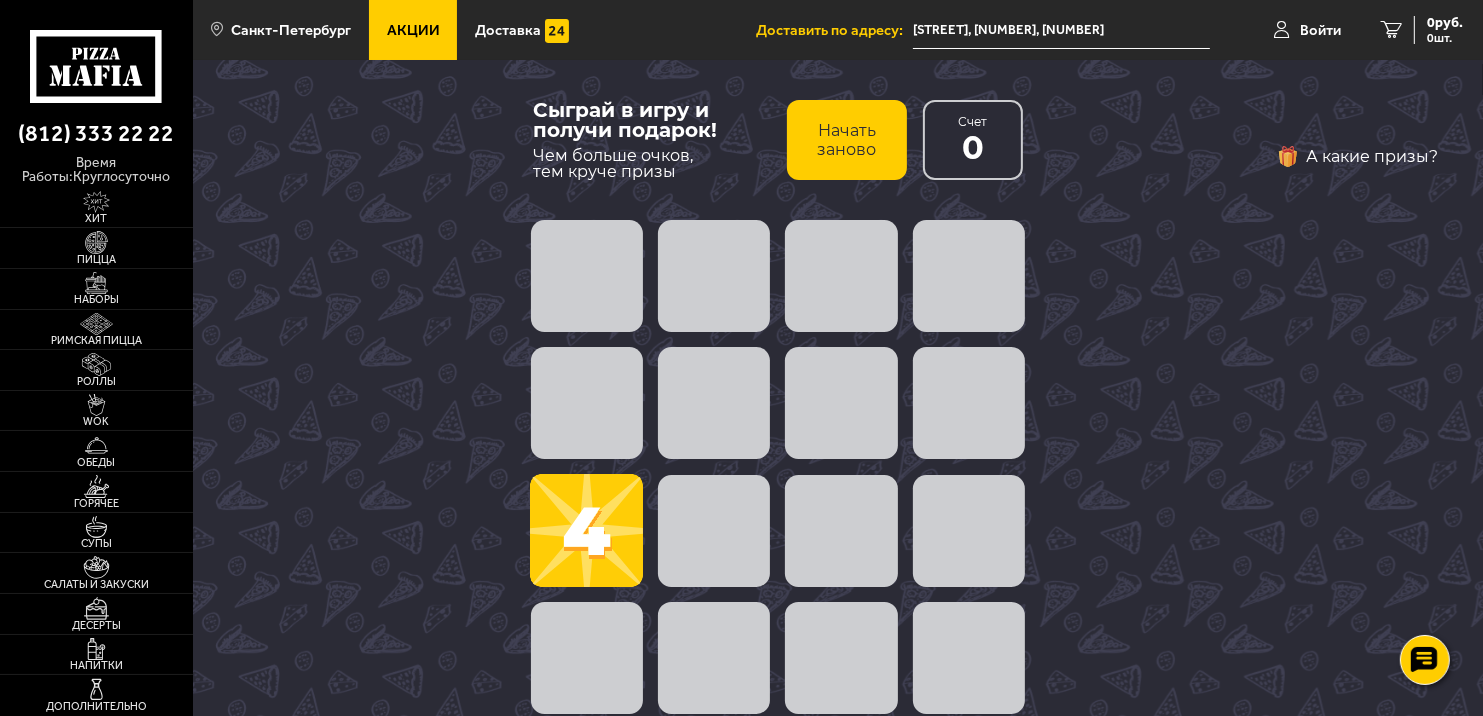 click on "Начать заново" at bounding box center [847, 140] 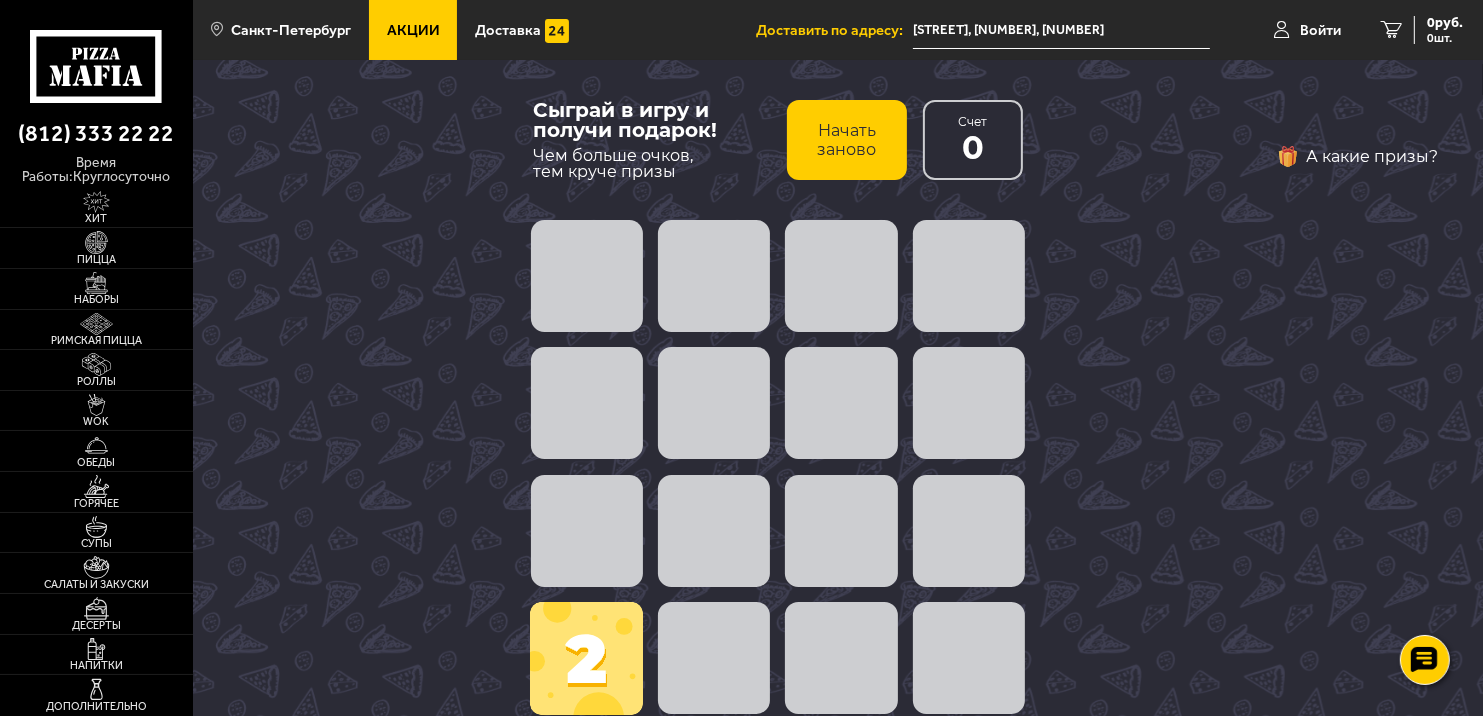 click at bounding box center [586, 658] 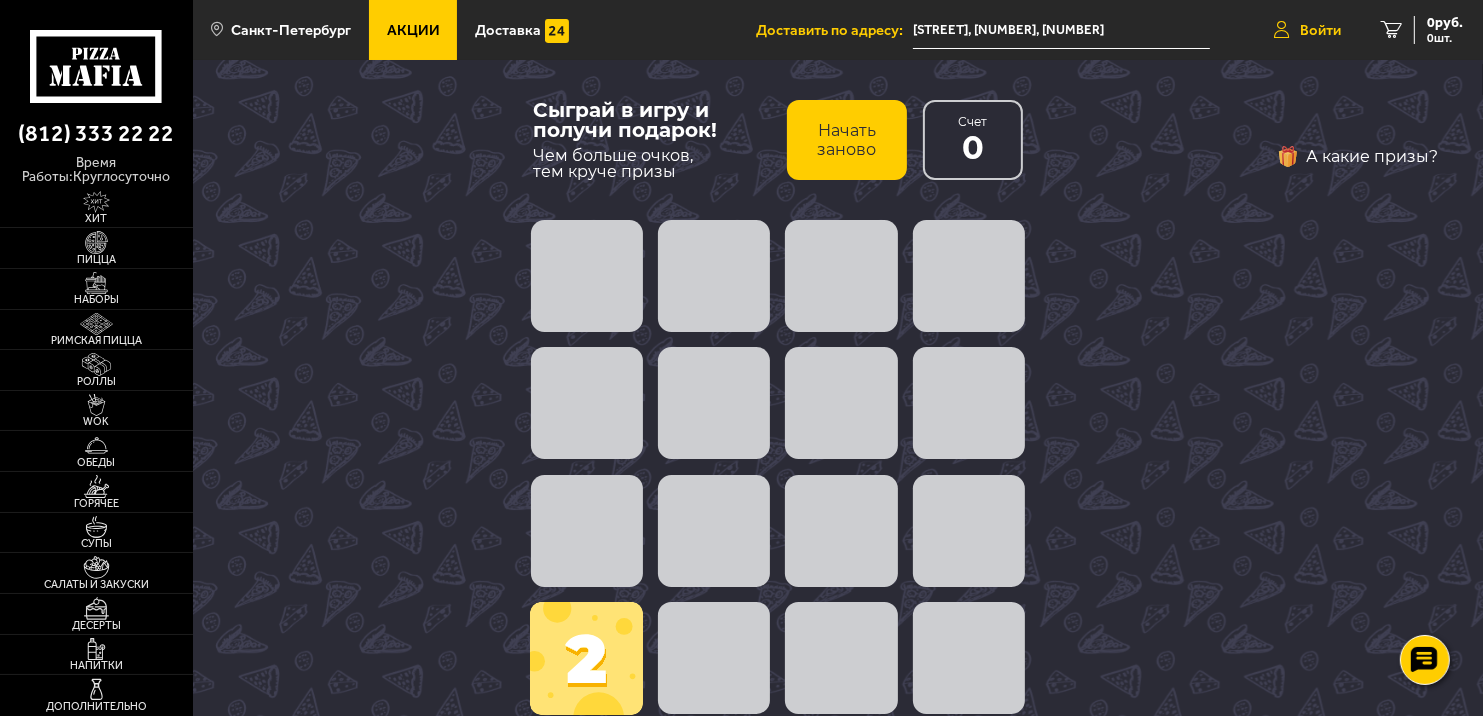 click on "Войти" at bounding box center [1320, 30] 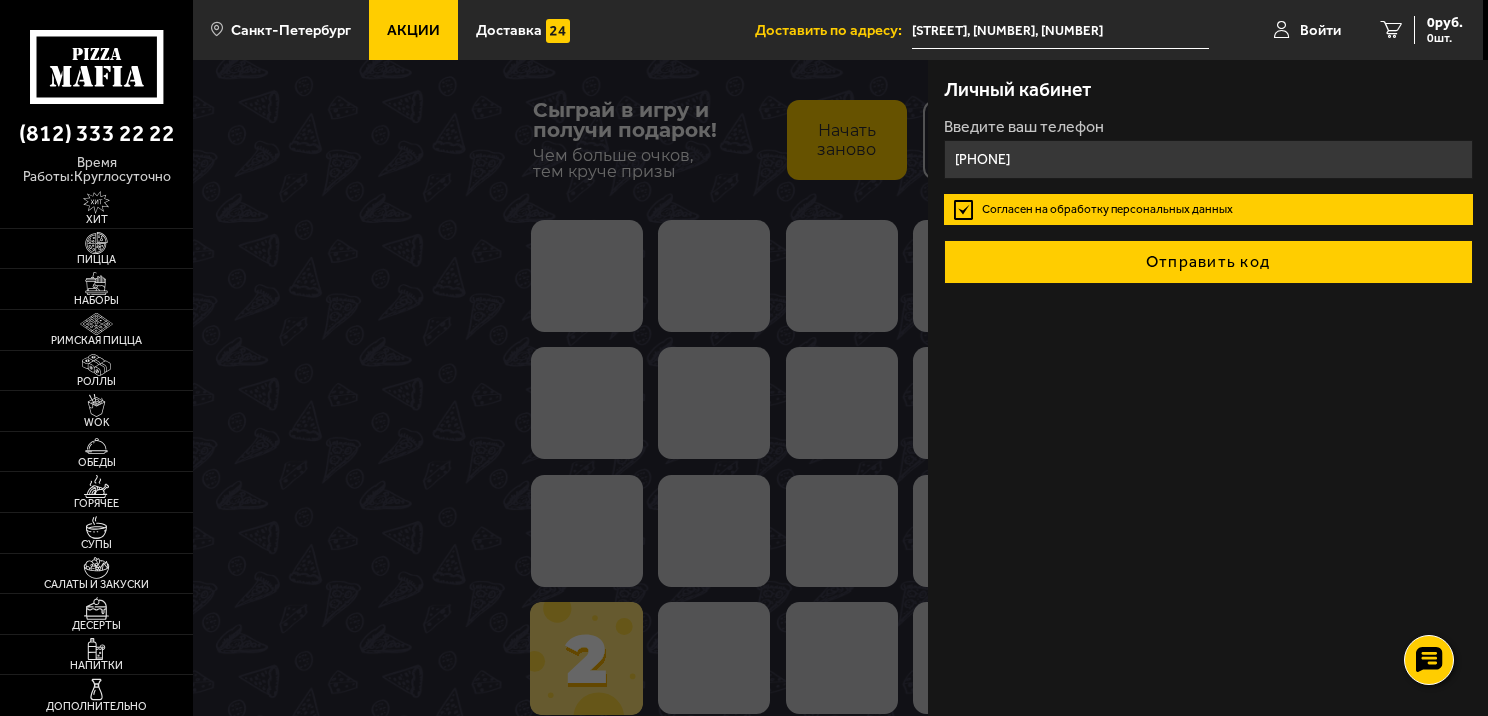 type on "+7 (964) 382-00-33" 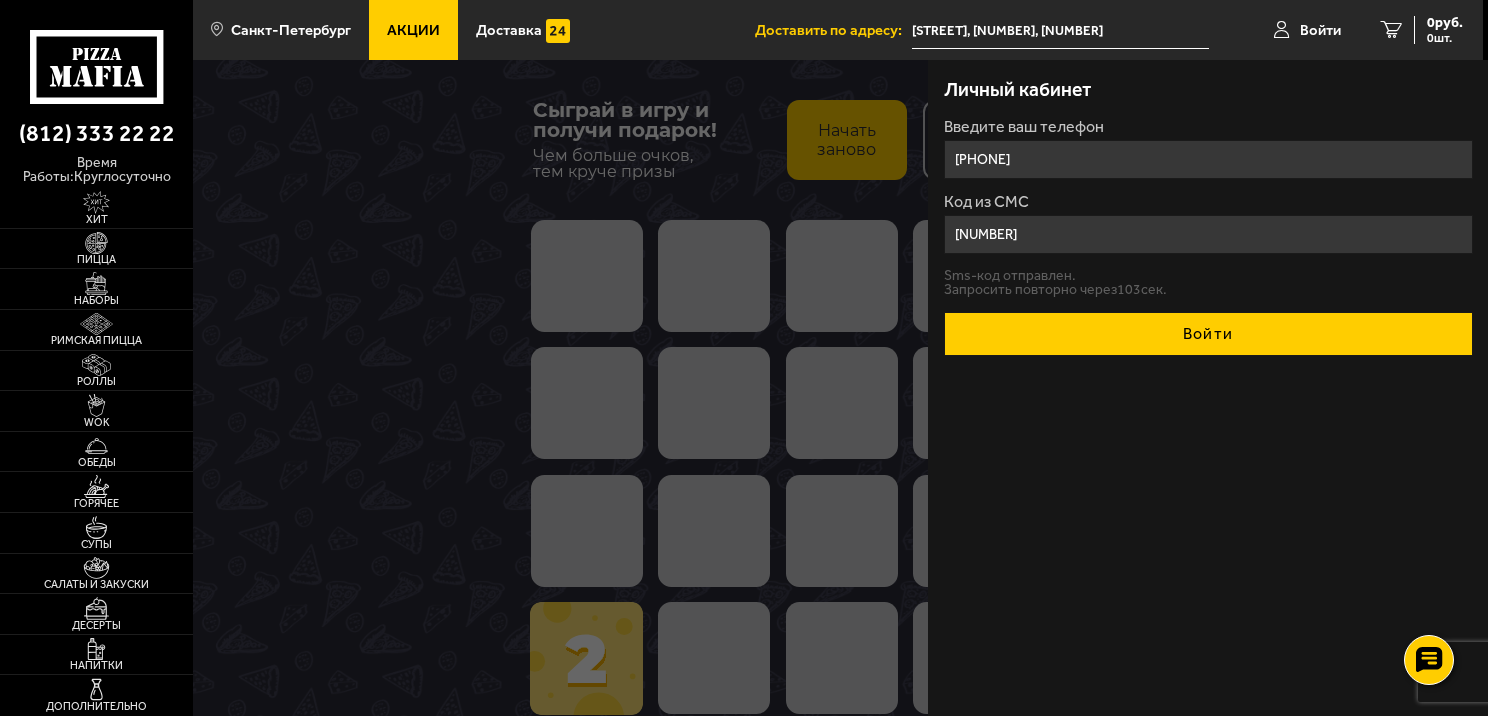 type on "640931" 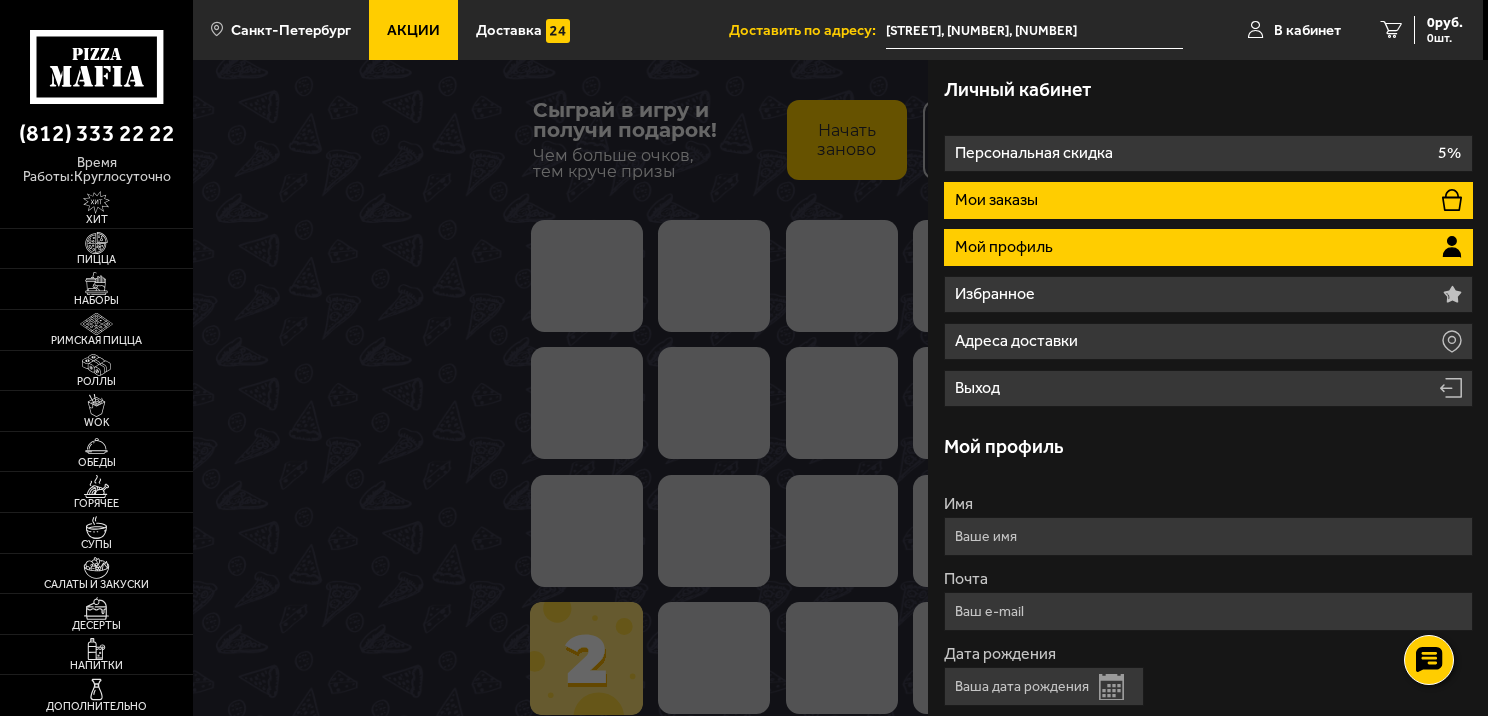 click on "Мои заказы" at bounding box center (1208, 200) 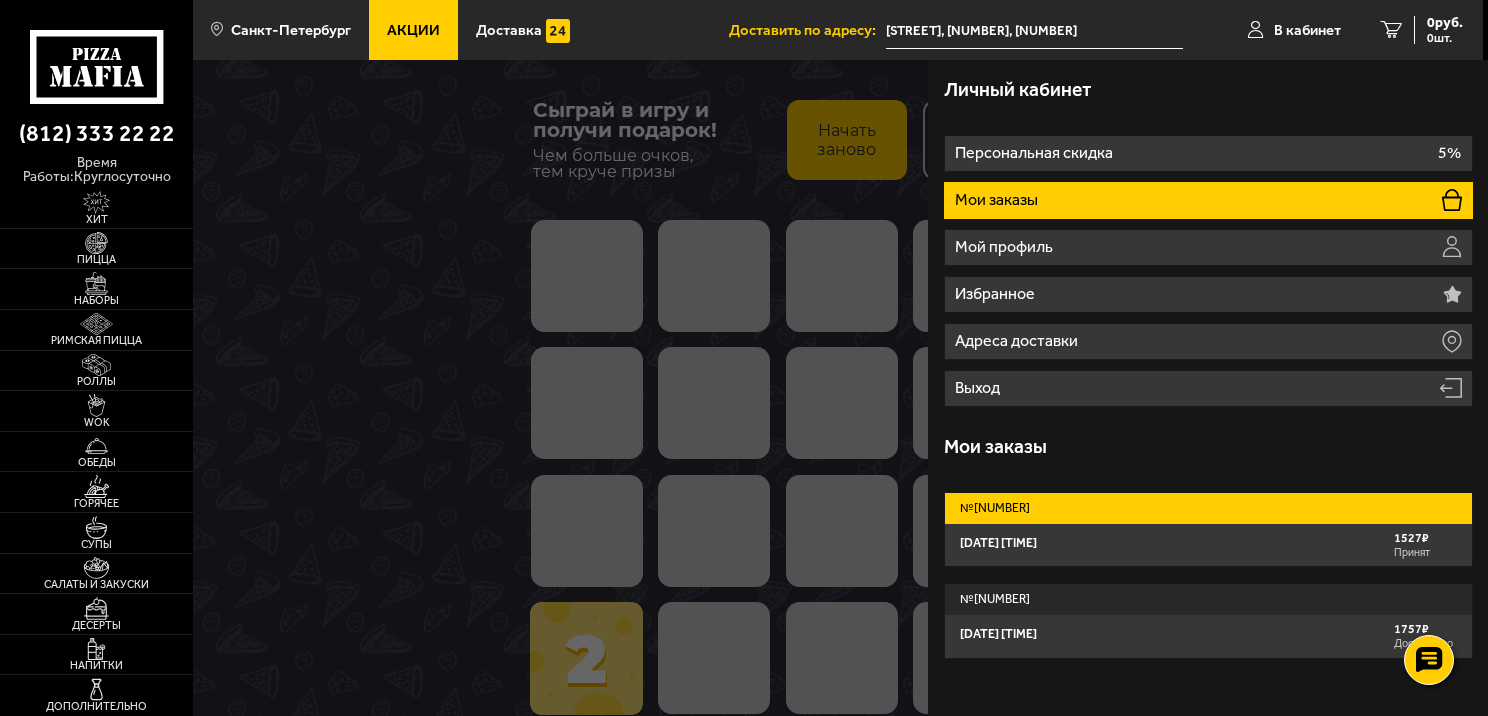 click on "№  561-164-733-810" at bounding box center (1208, 508) 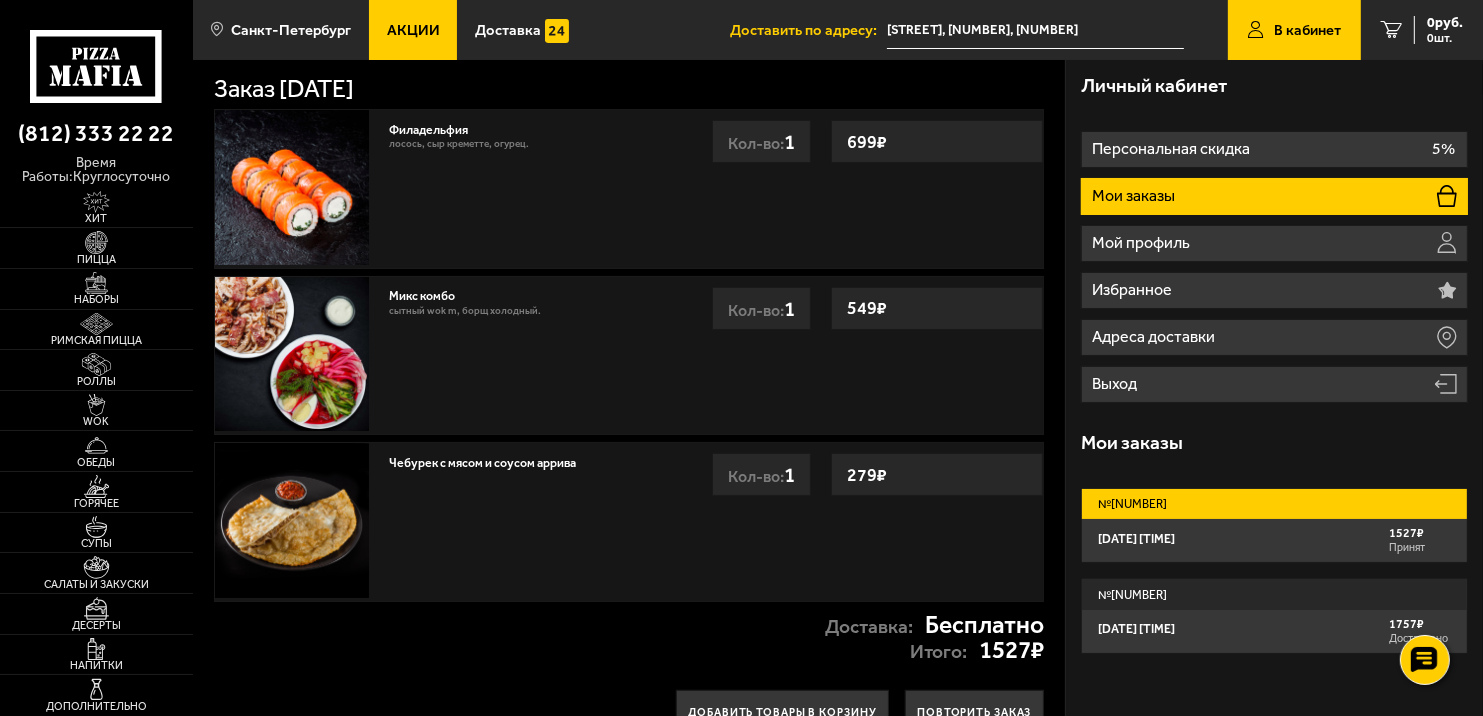 scroll, scrollTop: 0, scrollLeft: 0, axis: both 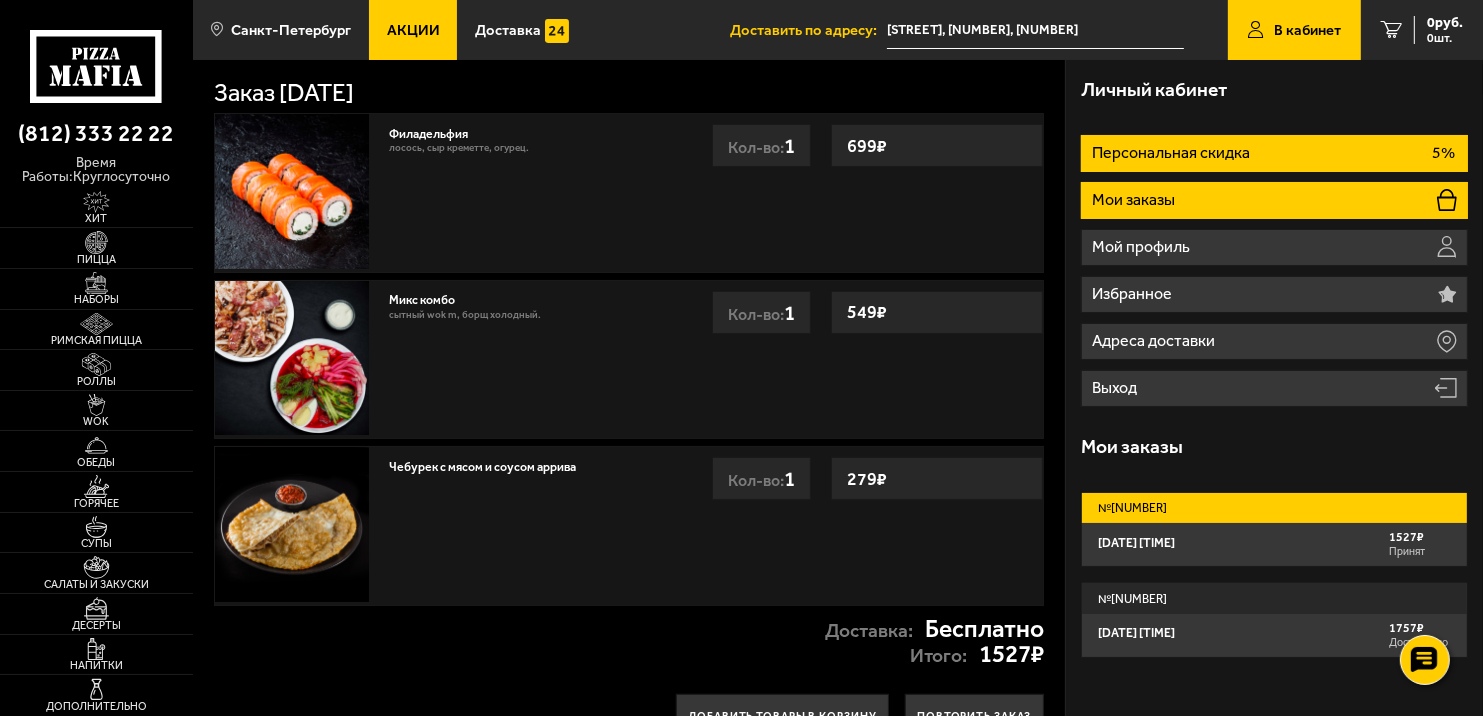click on "Персональная скидка" at bounding box center [1173, 153] 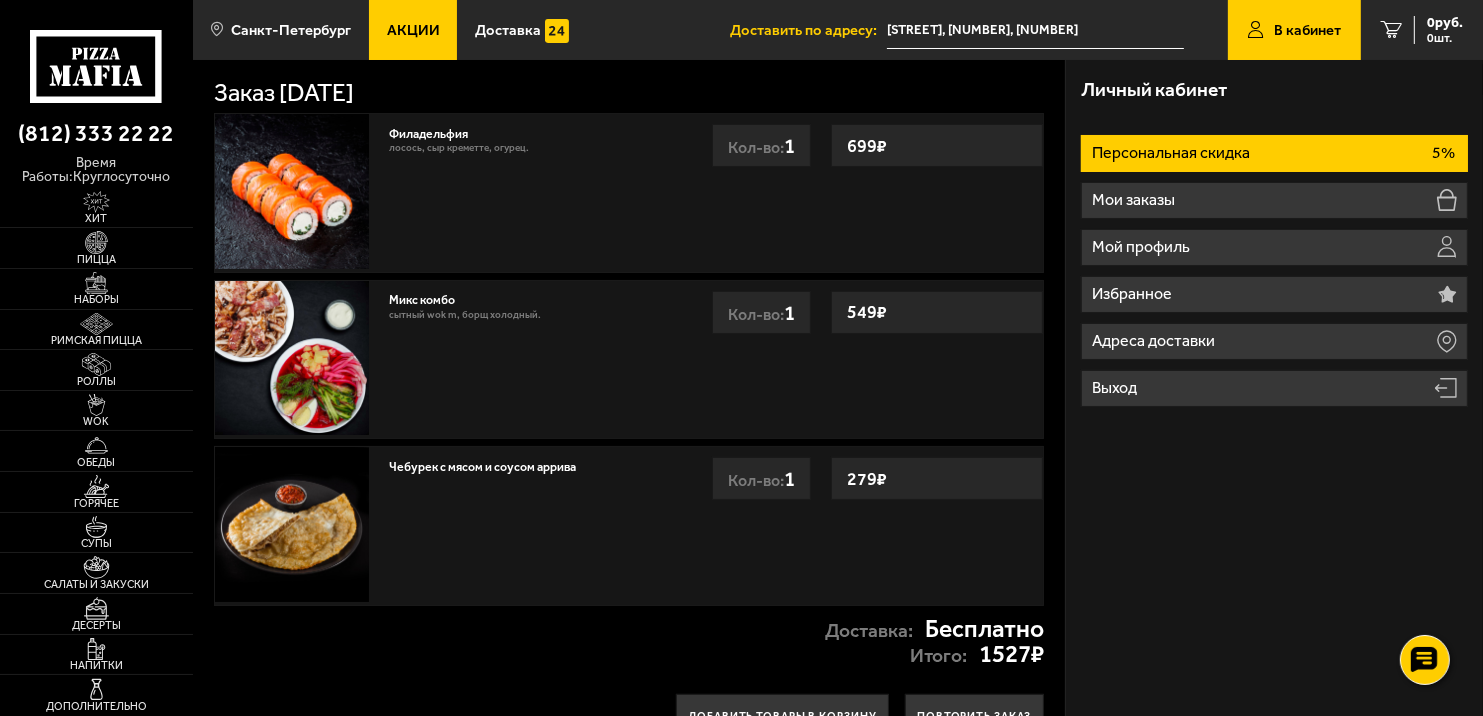 click on "Персональная скидка" at bounding box center (1173, 153) 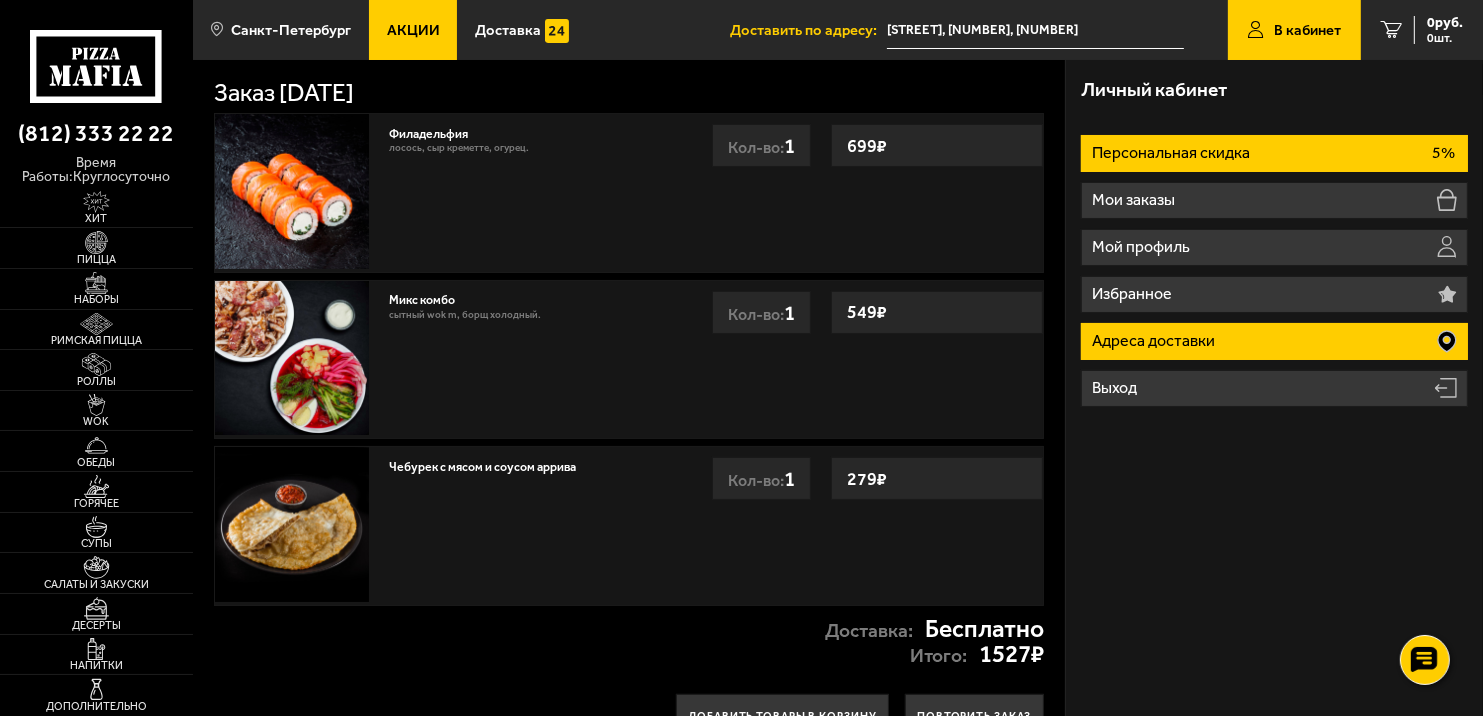 click on "Адреса доставки" at bounding box center [1155, 341] 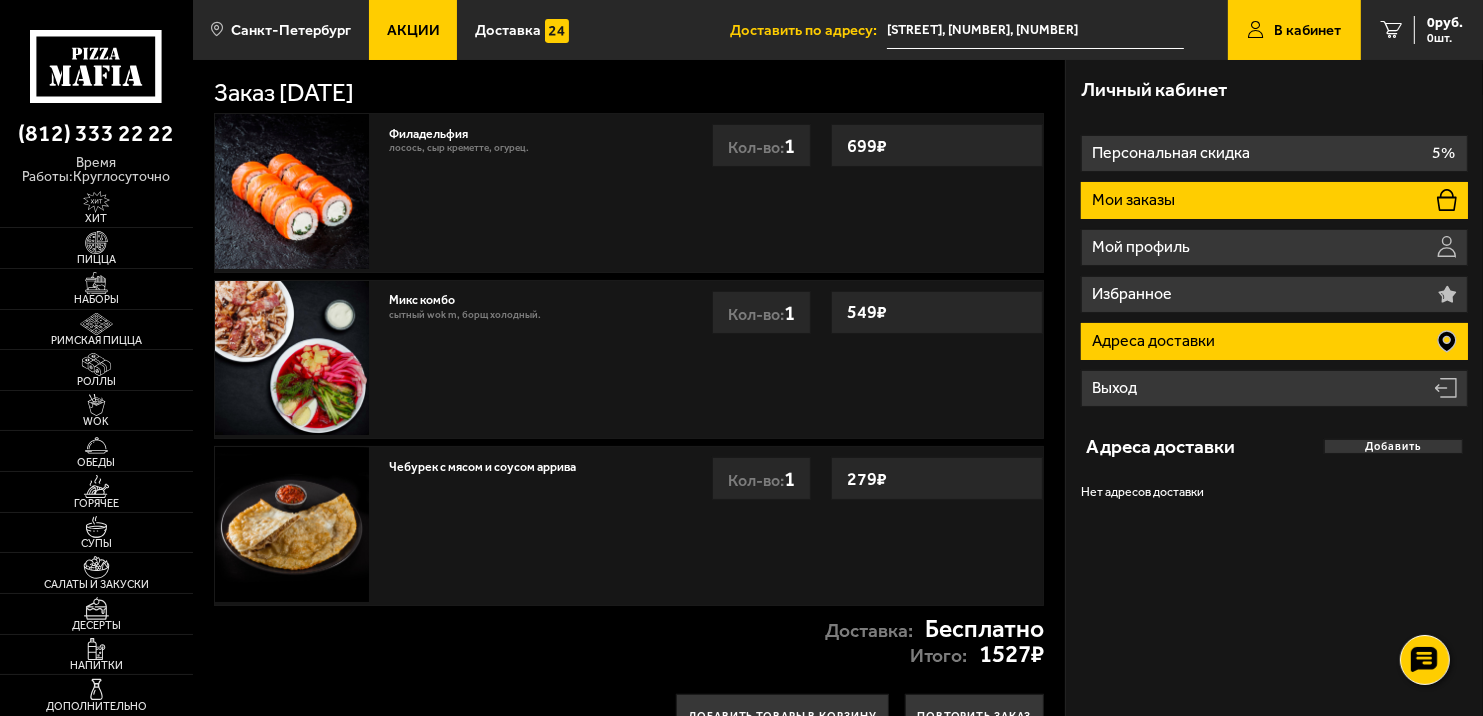 click on "Мои заказы" at bounding box center (1274, 200) 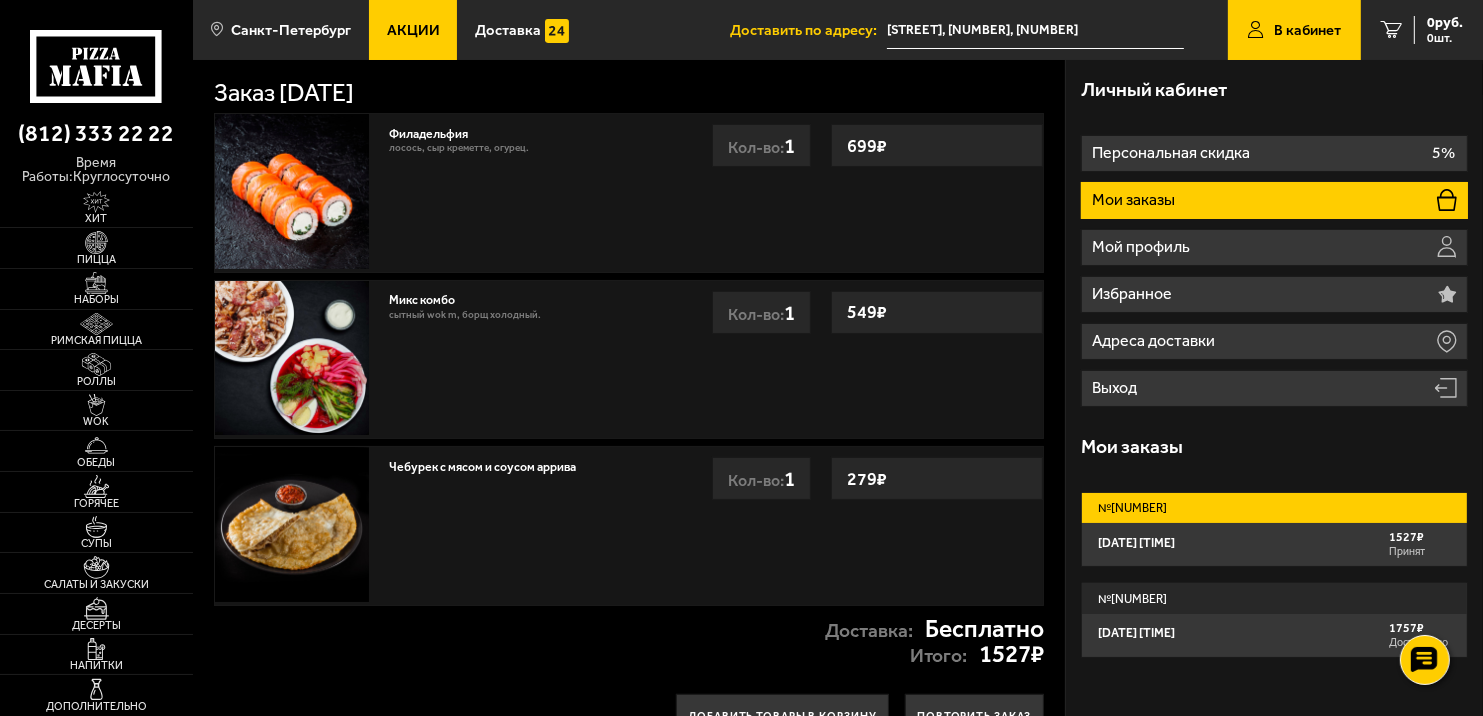 click on "6 августа 2025 г. 14:10 1527  ₽ Принят" at bounding box center [1274, 544] 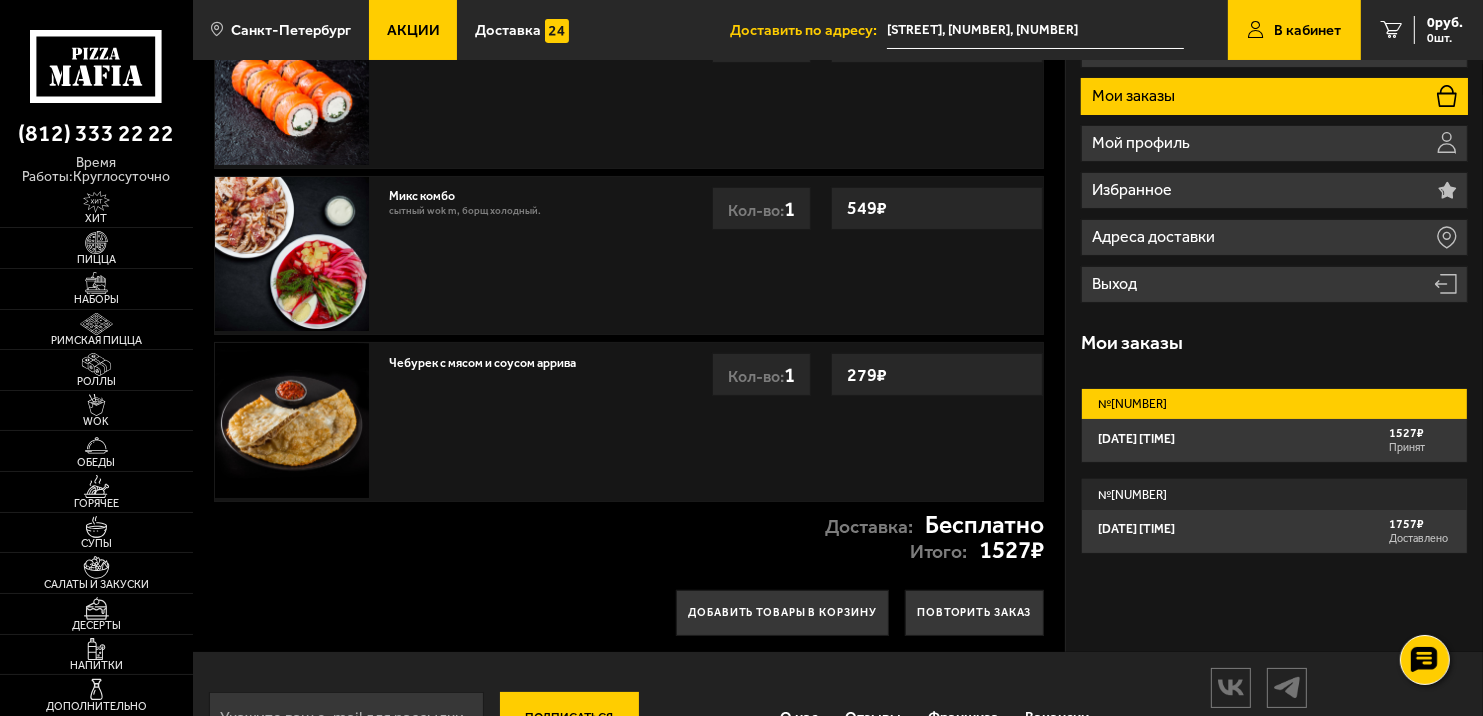 scroll, scrollTop: 185, scrollLeft: 0, axis: vertical 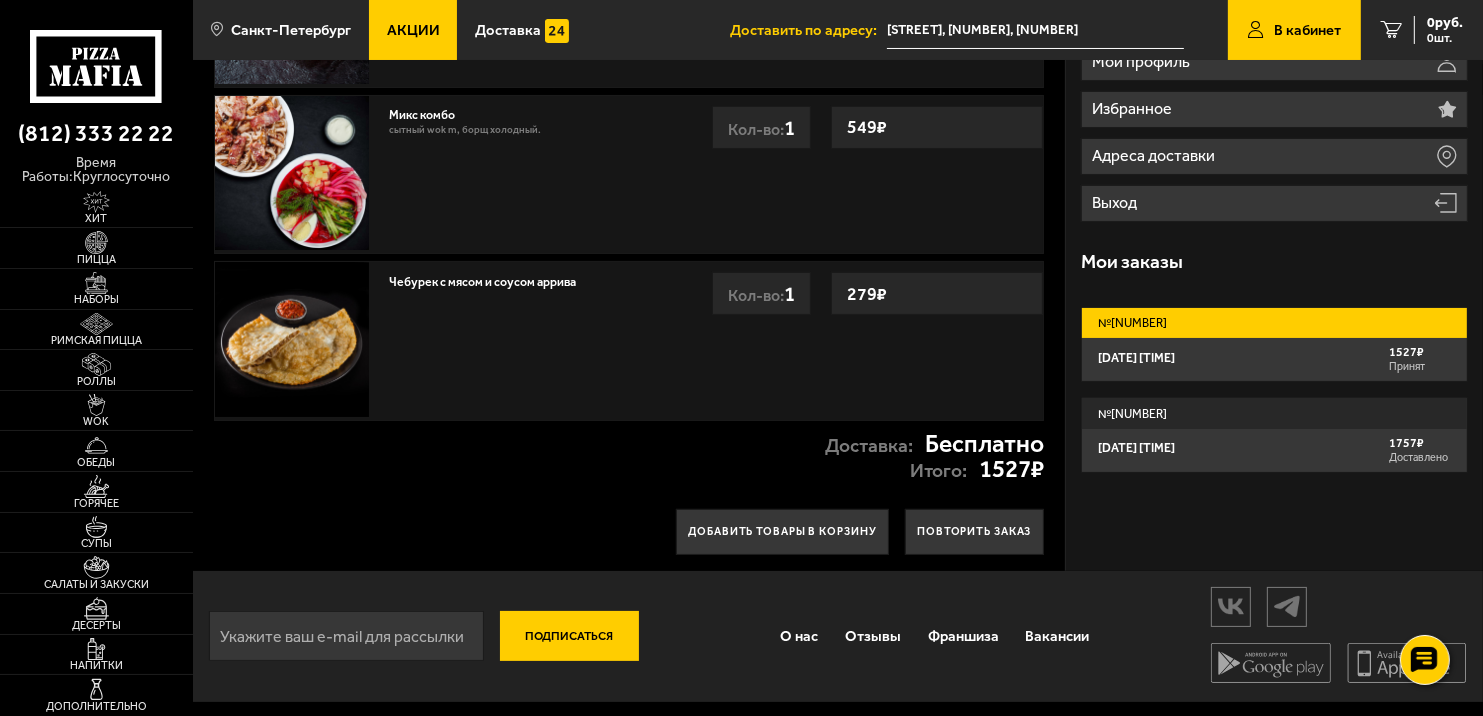 click on "№  561-164-733-810 6 августа 2025 г. 14:10 1527  ₽ Принят №  203-656-516-174 1 июля 2025 г. 16:22 1757  ₽ Доставлено" at bounding box center (1274, 382) 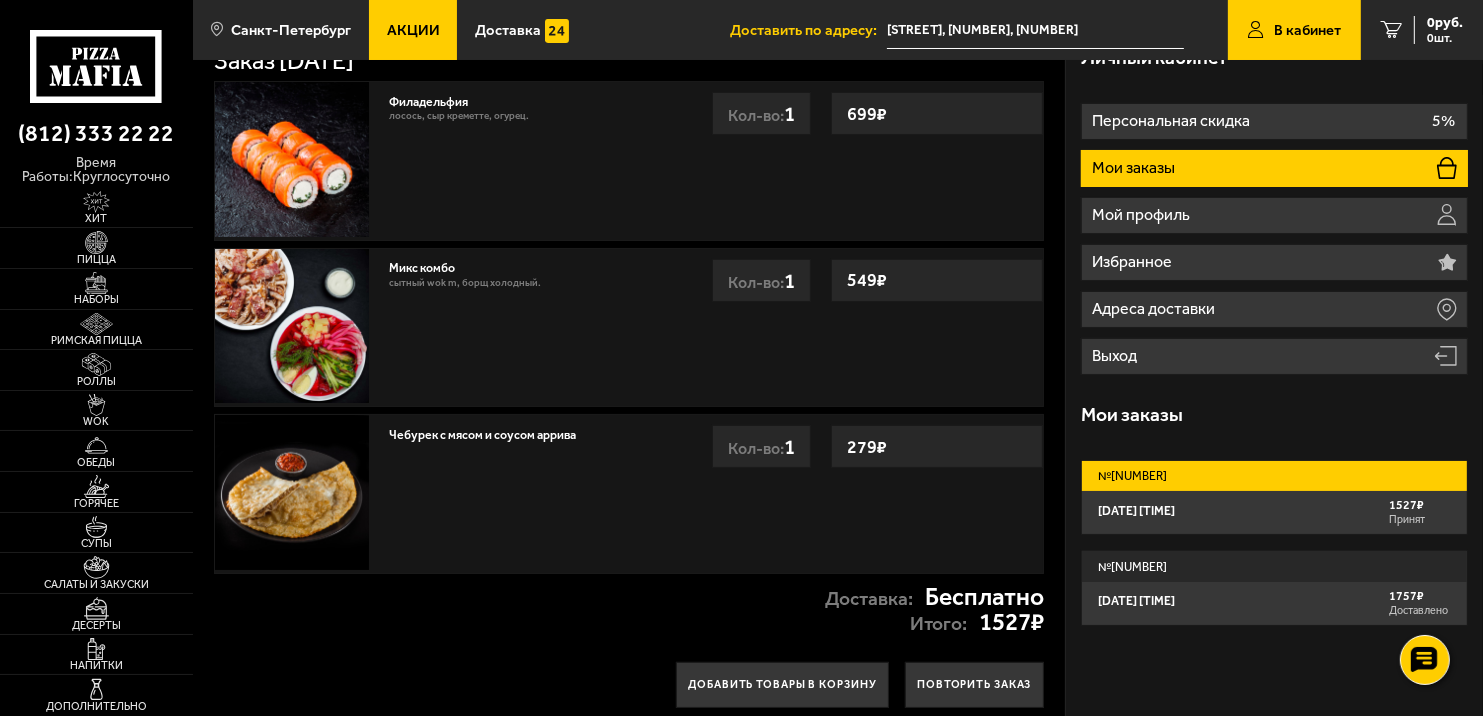 scroll, scrollTop: 0, scrollLeft: 0, axis: both 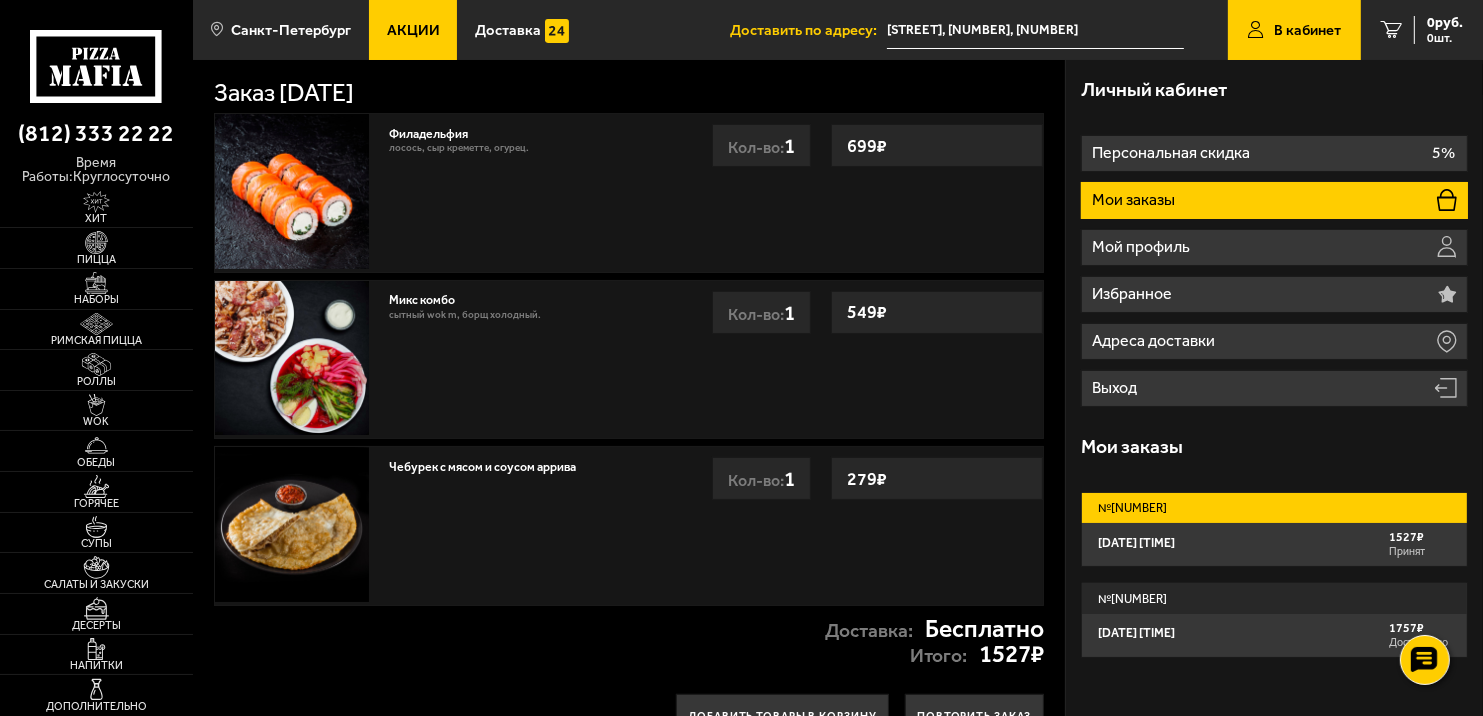 click on "Заказ 6 августа 2025 г." at bounding box center [629, 93] 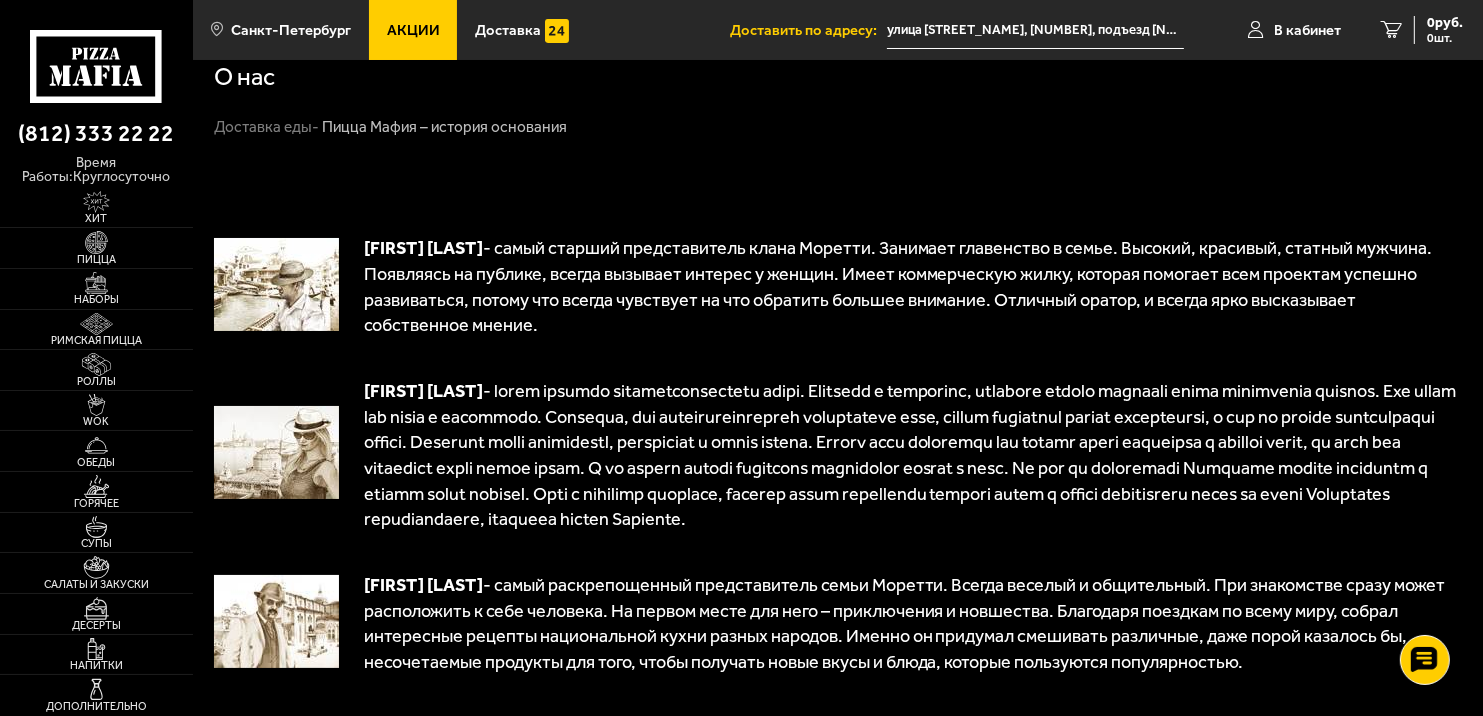 scroll, scrollTop: 0, scrollLeft: 0, axis: both 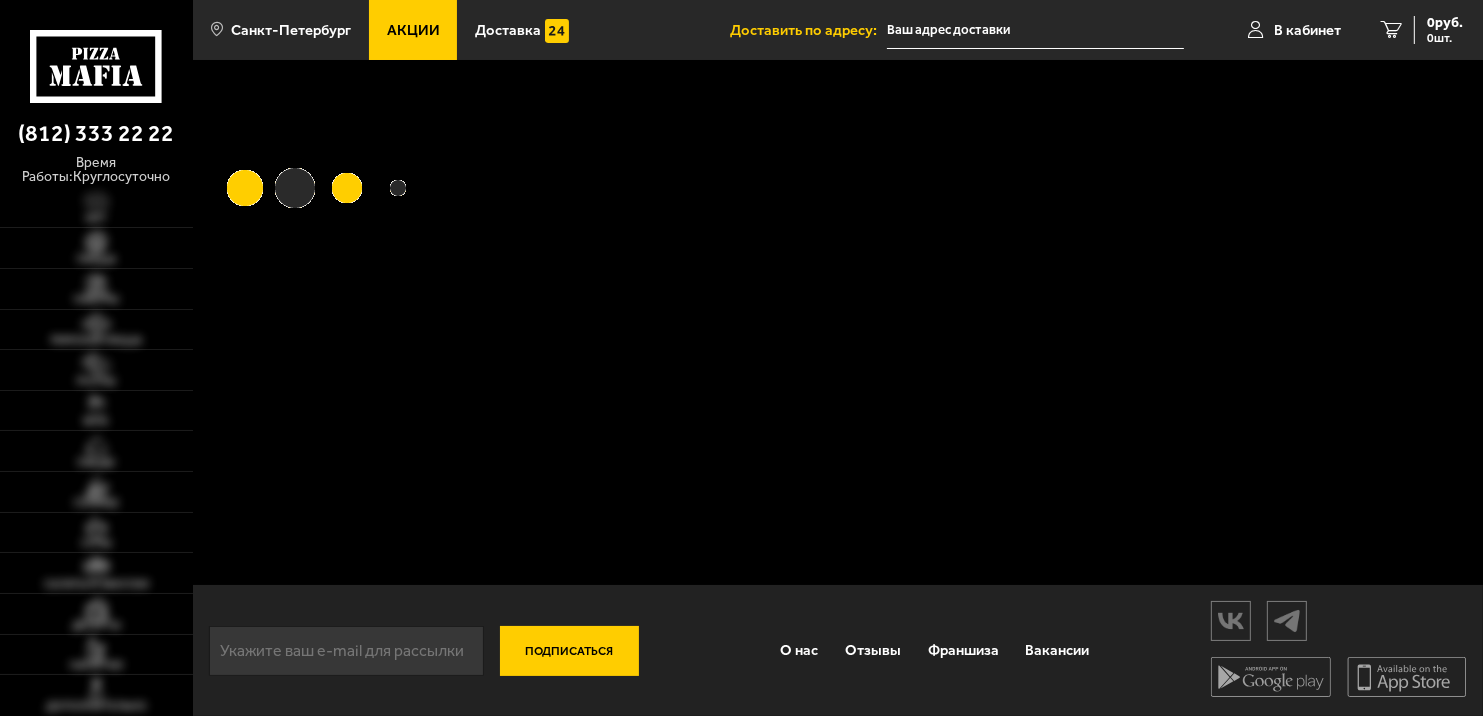 type on "[STREET], [NUMBER], [BUILDING]" 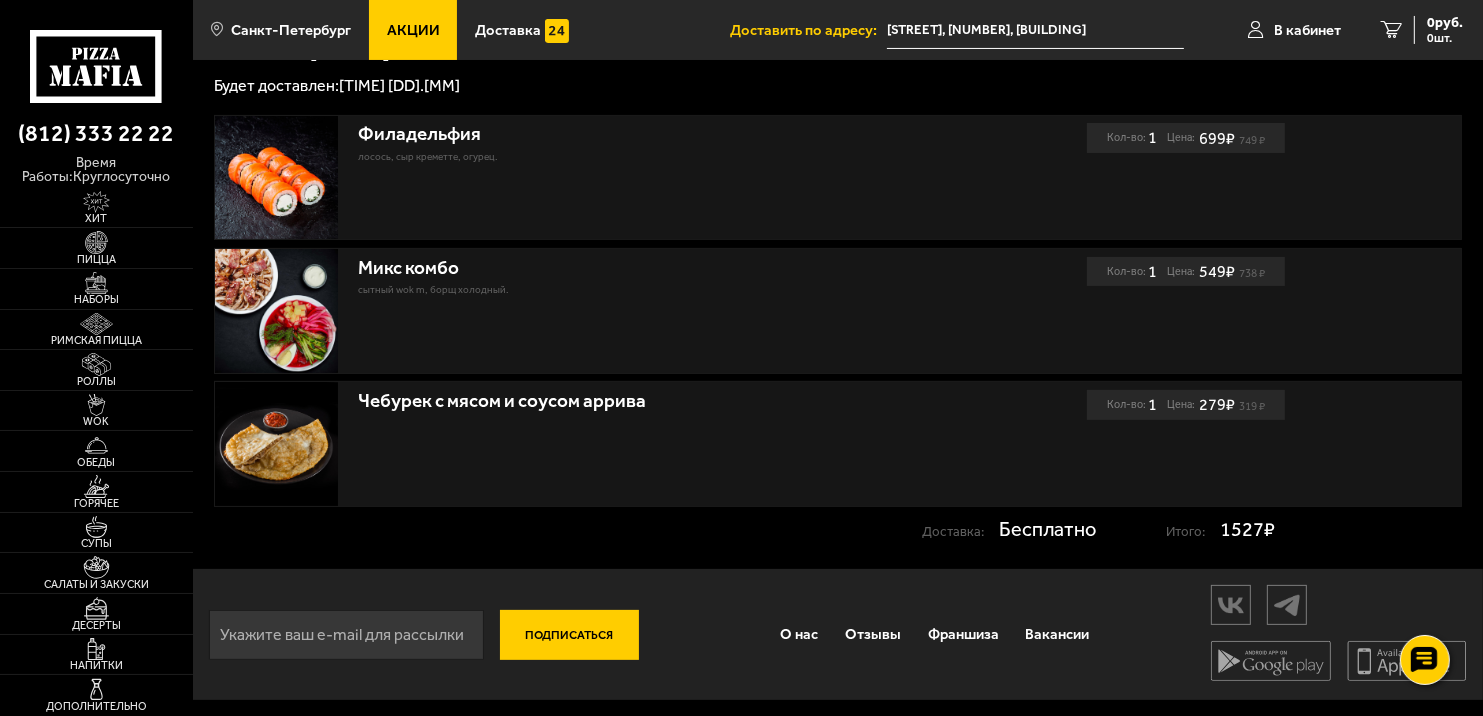 scroll, scrollTop: 0, scrollLeft: 0, axis: both 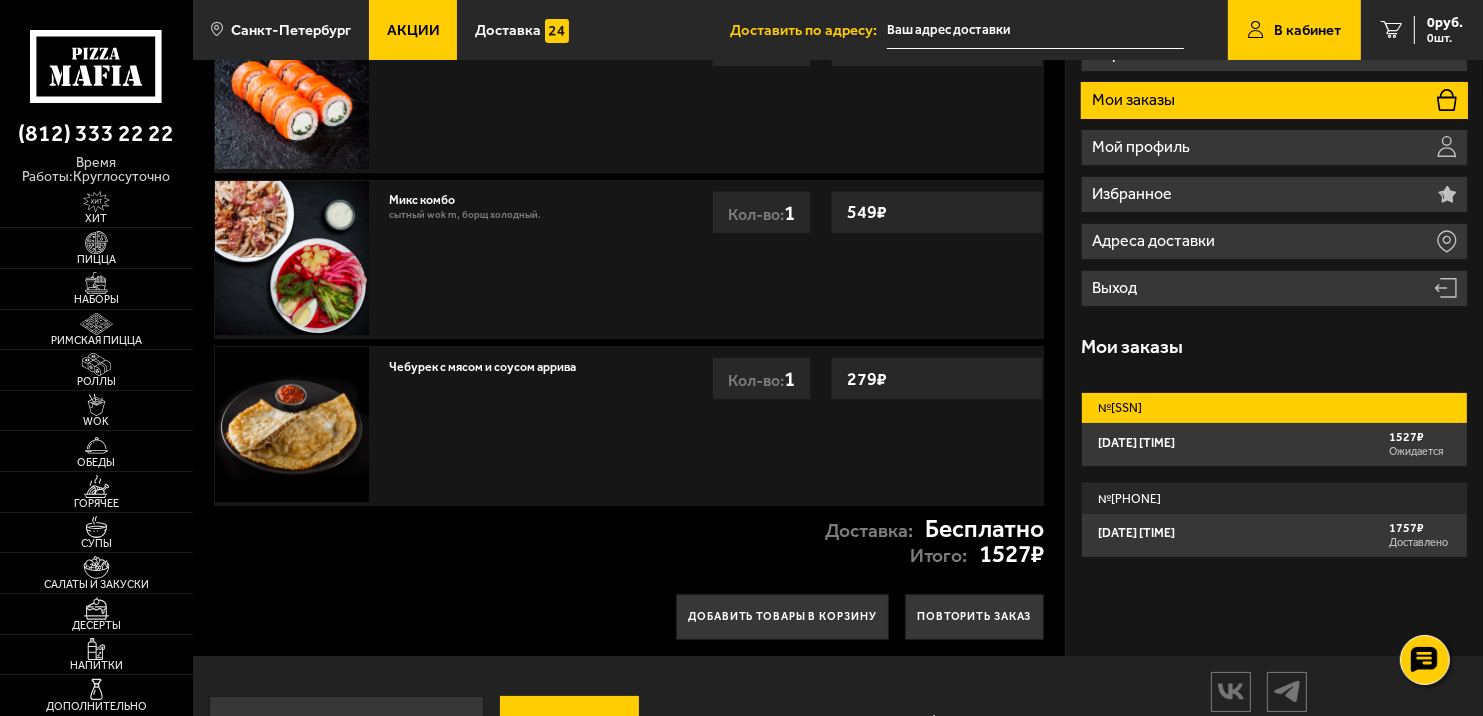 click on "Ожидается" at bounding box center [1420, 452] 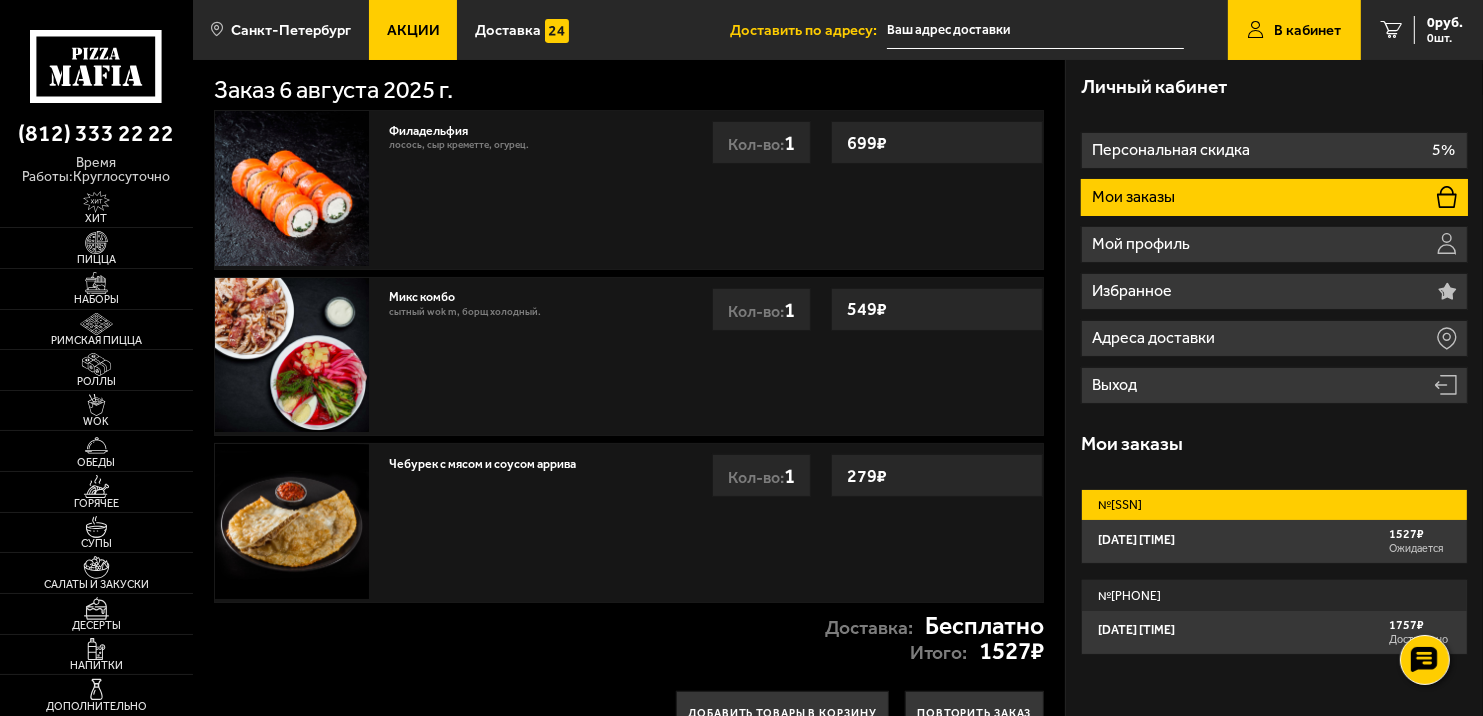 scroll, scrollTop: 0, scrollLeft: 0, axis: both 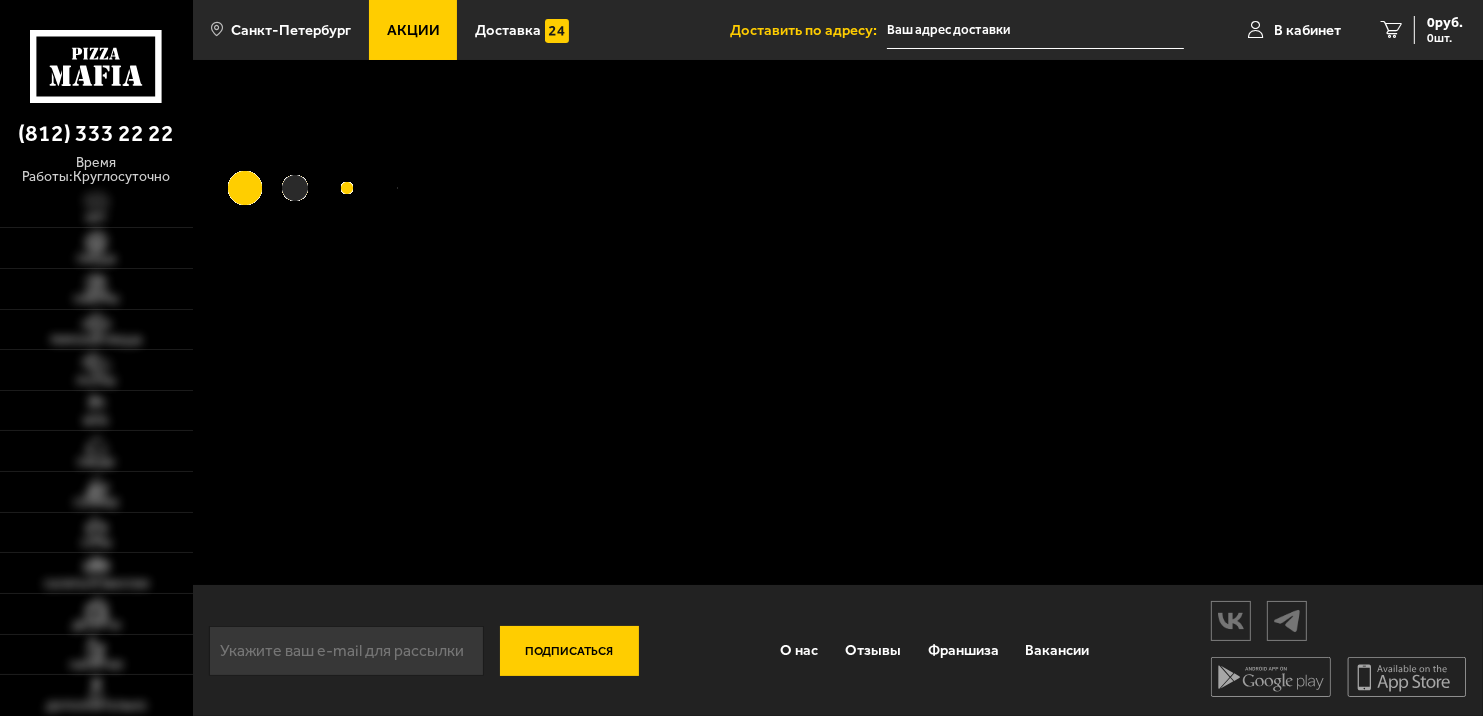 type on "[STREET], [NUMBER], [BUILDING]" 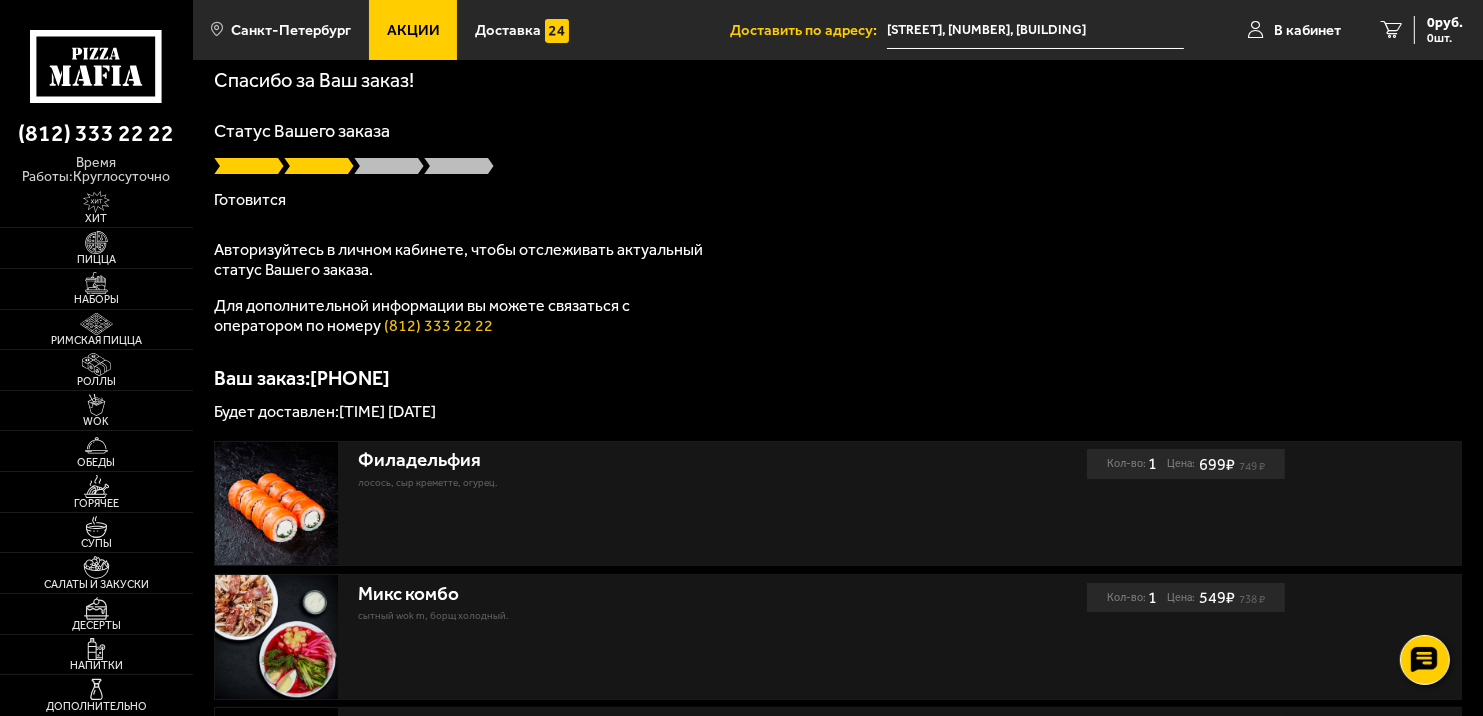 scroll, scrollTop: 0, scrollLeft: 0, axis: both 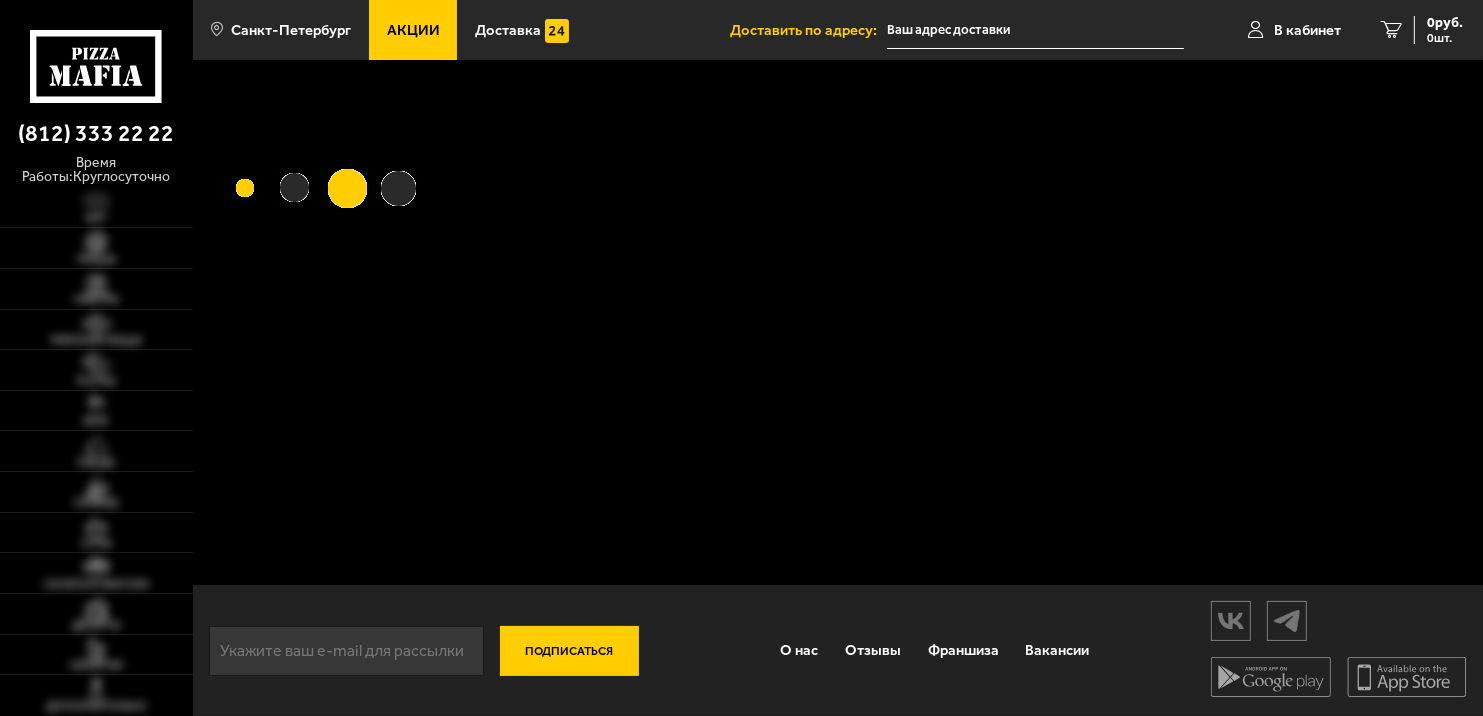 type on "[STREET], [NUMBER], [ENTRANCE]" 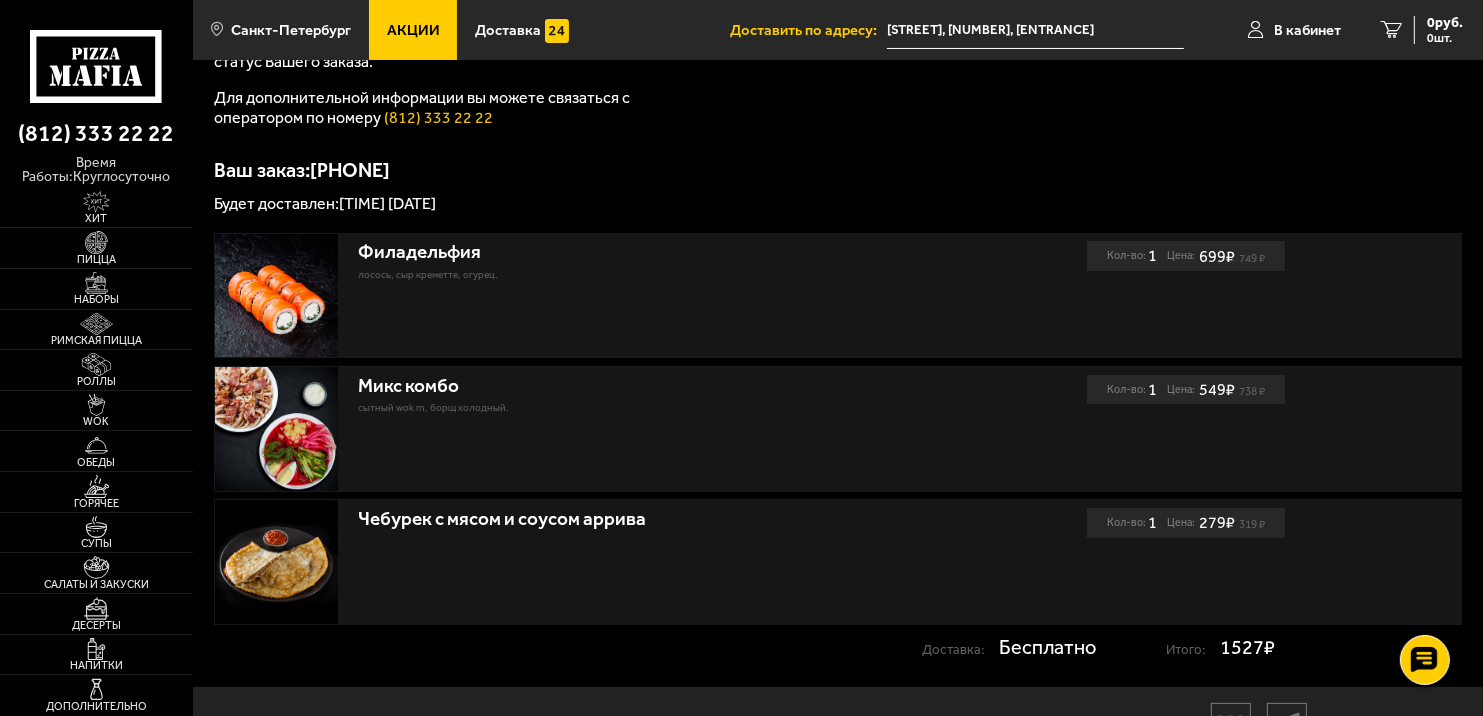 scroll, scrollTop: 0, scrollLeft: 0, axis: both 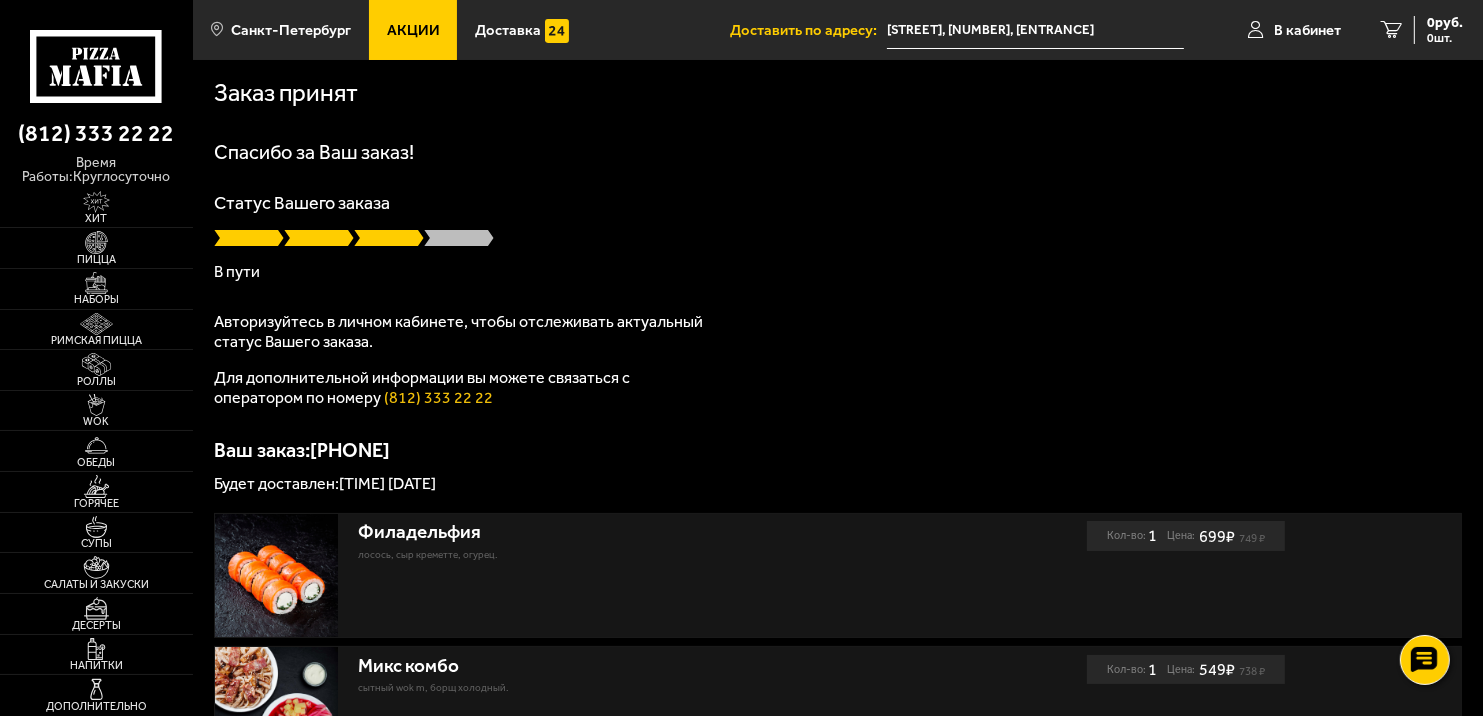 click on "Спасибо за Ваш заказ! Статус Вашего заказа В пути Авторизуйтесь в личном кабинете, чтобы отслеживать актуальный статус Вашего заказа. Для дополнительной информации вы можете связаться с оператором по номеру   (812) 333 22 22 Ваш заказ:  561-164-733-810 Будет доставлен:  15:10 06.08" at bounding box center (838, 317) 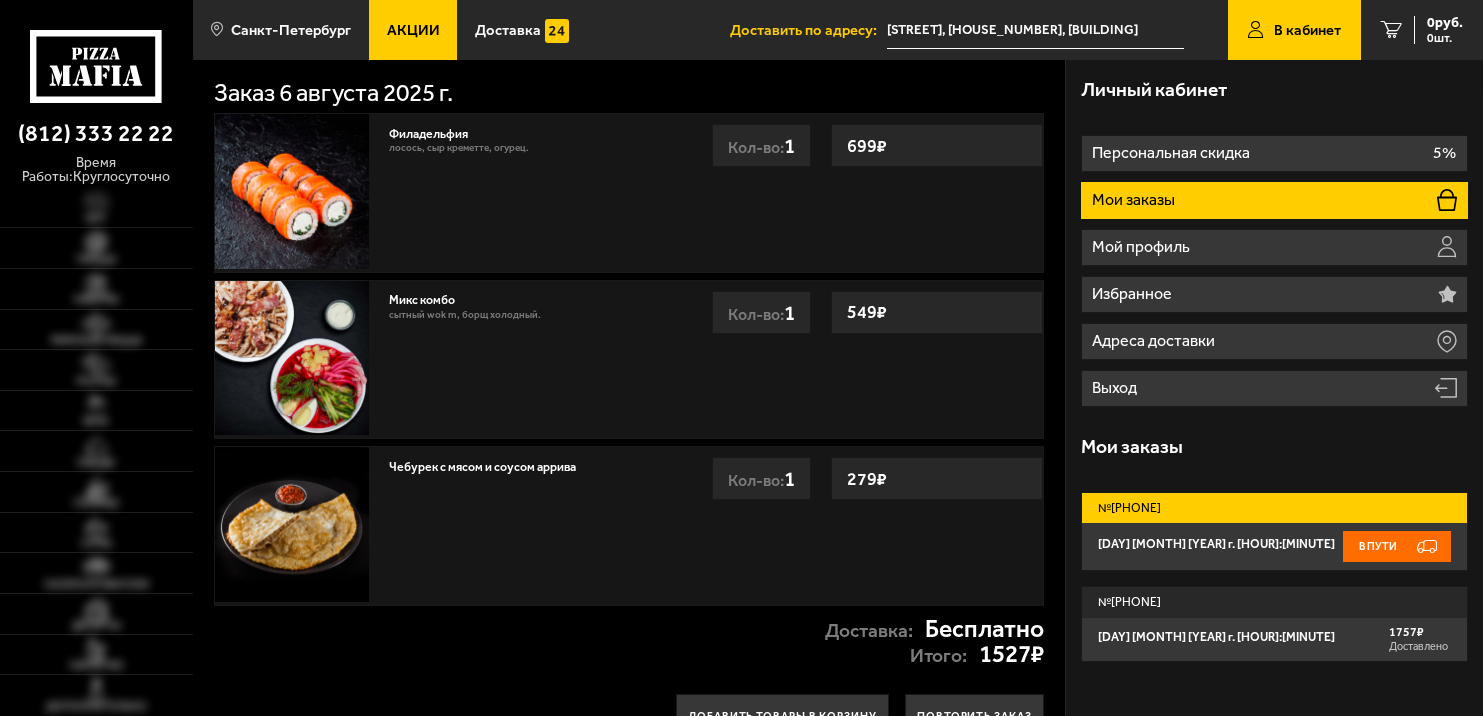 scroll, scrollTop: 0, scrollLeft: 0, axis: both 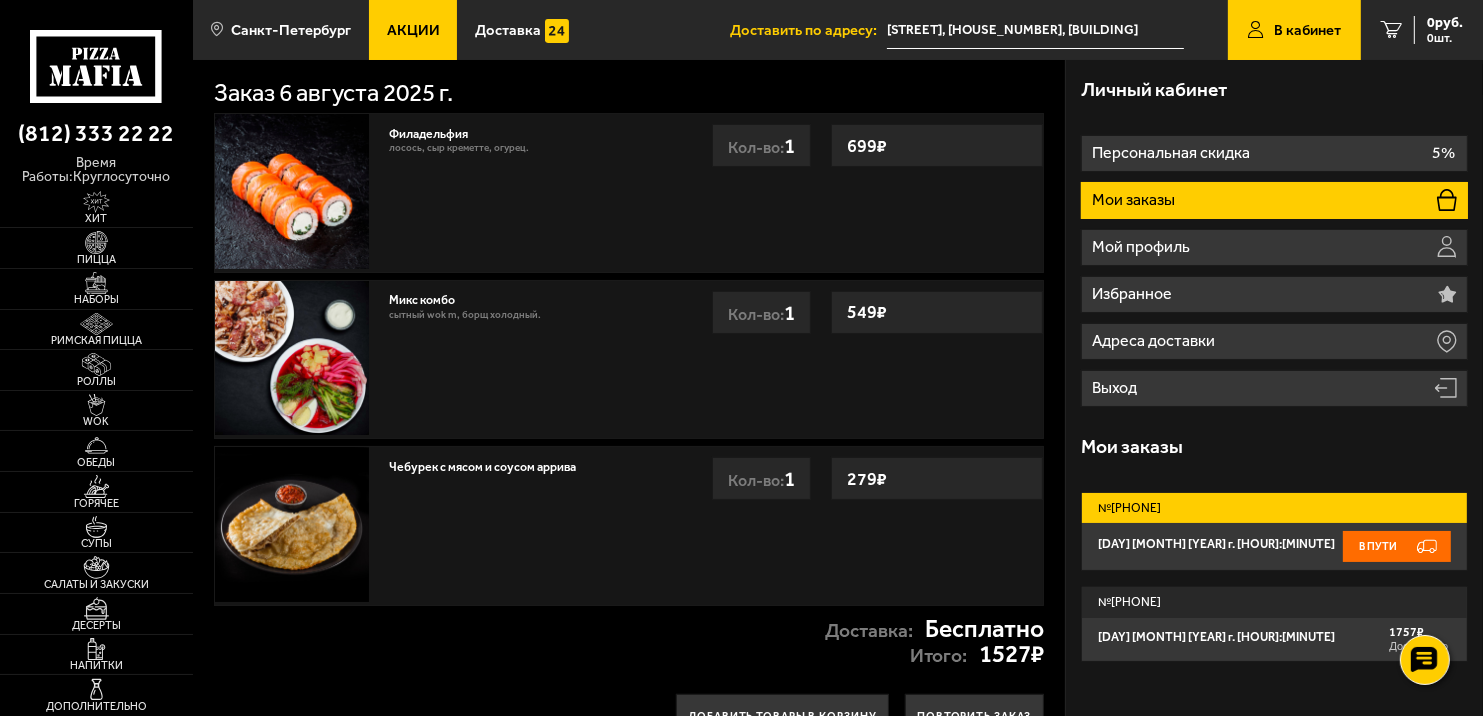 click on "В пути" at bounding box center (1397, 546) 